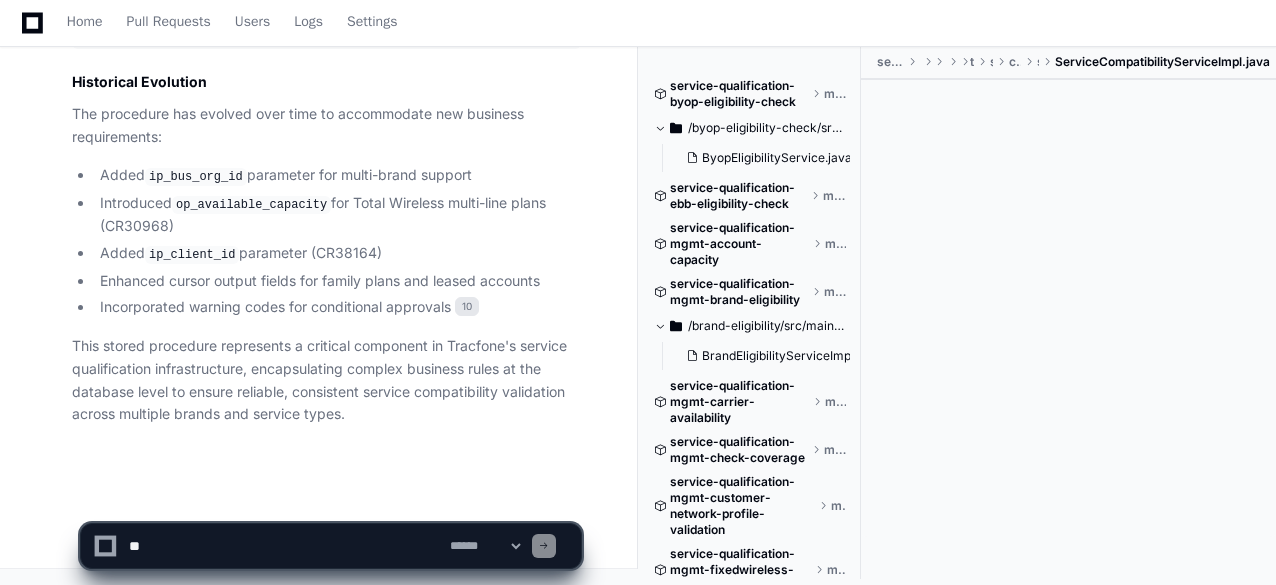 scroll, scrollTop: 19033, scrollLeft: 0, axis: vertical 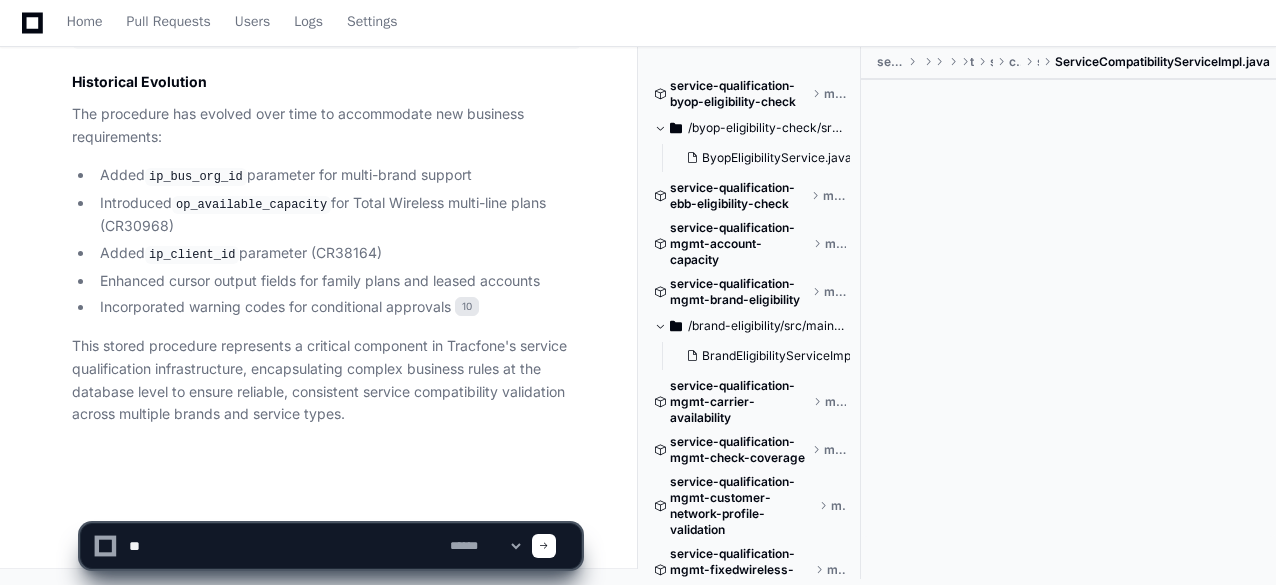 type on "*" 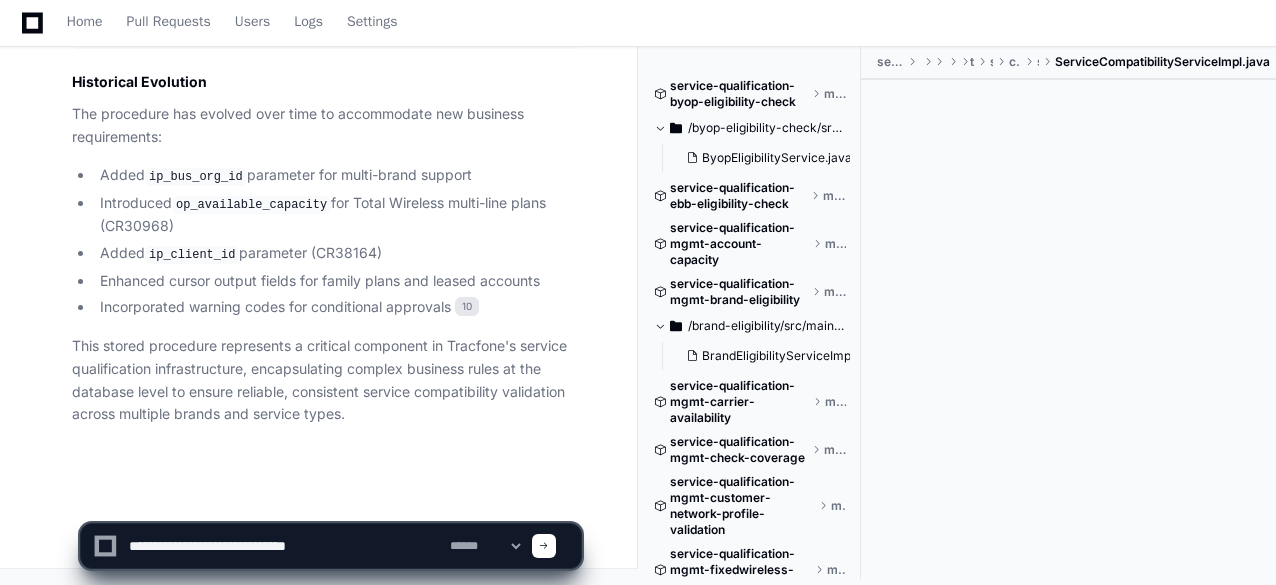 click 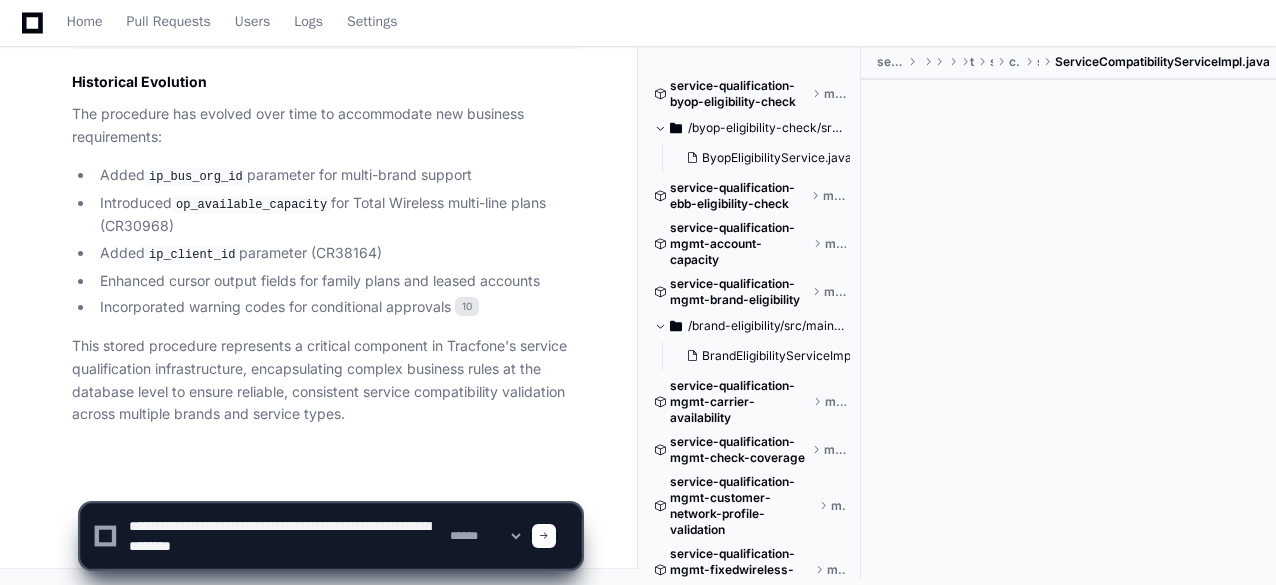 type on "**********" 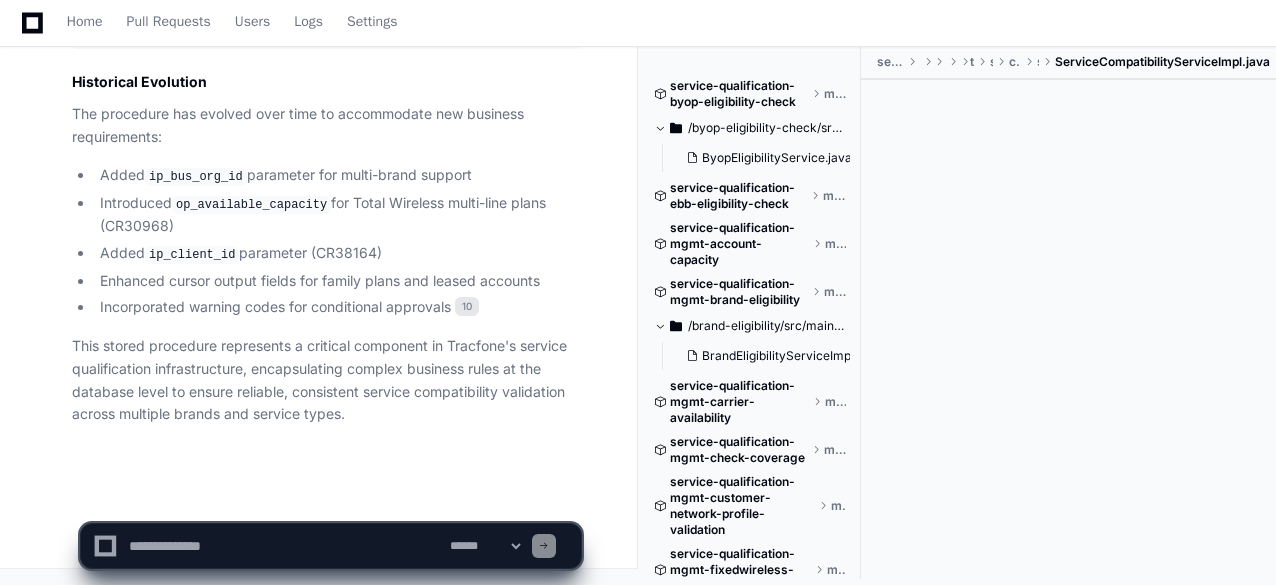 scroll, scrollTop: 0, scrollLeft: 0, axis: both 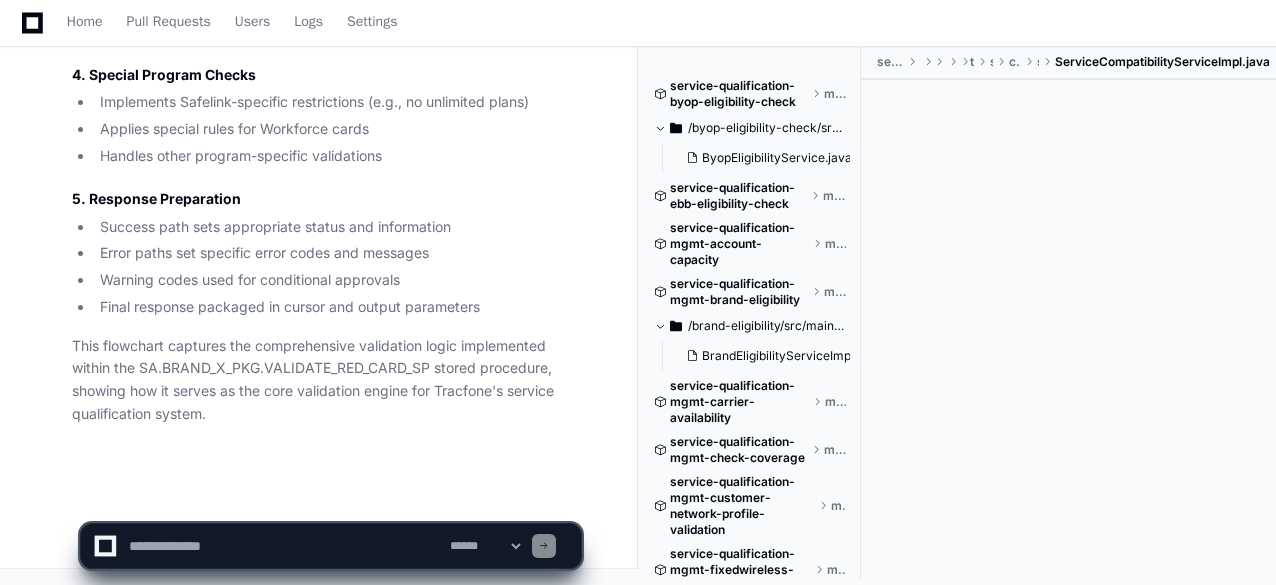 click on "This flowchart captures the comprehensive validation logic implemented within the SA.BRAND_X_PKG.VALIDATE_RED_CARD_SP stored procedure, showing how it serves as the core validation engine for Tracfone's service qualification system." 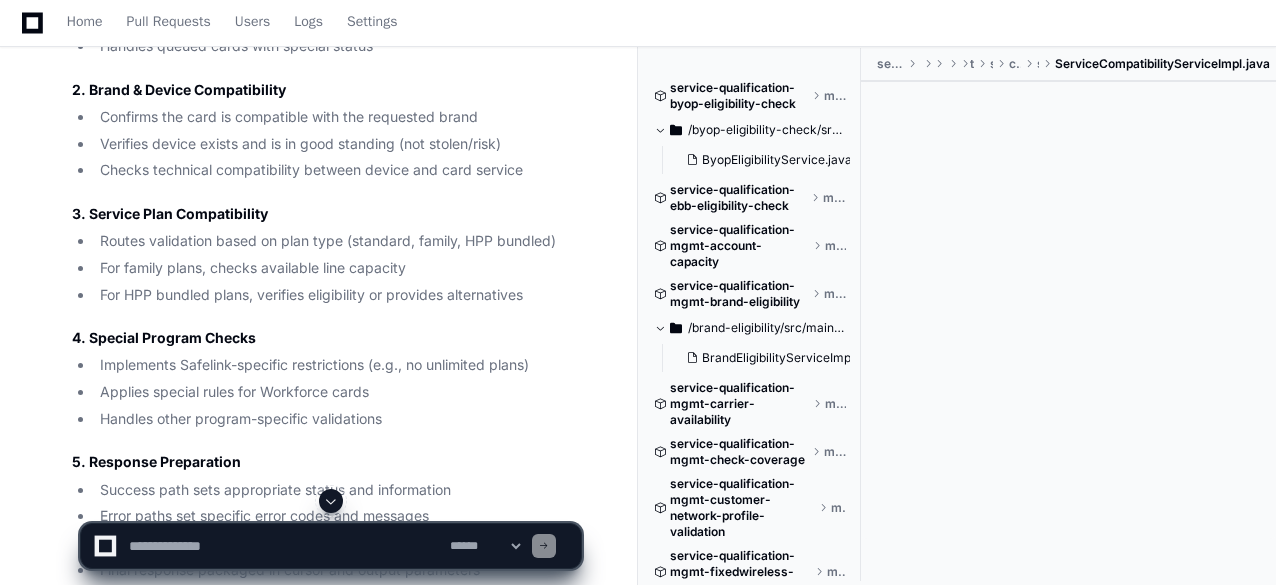 scroll, scrollTop: 19476, scrollLeft: 0, axis: vertical 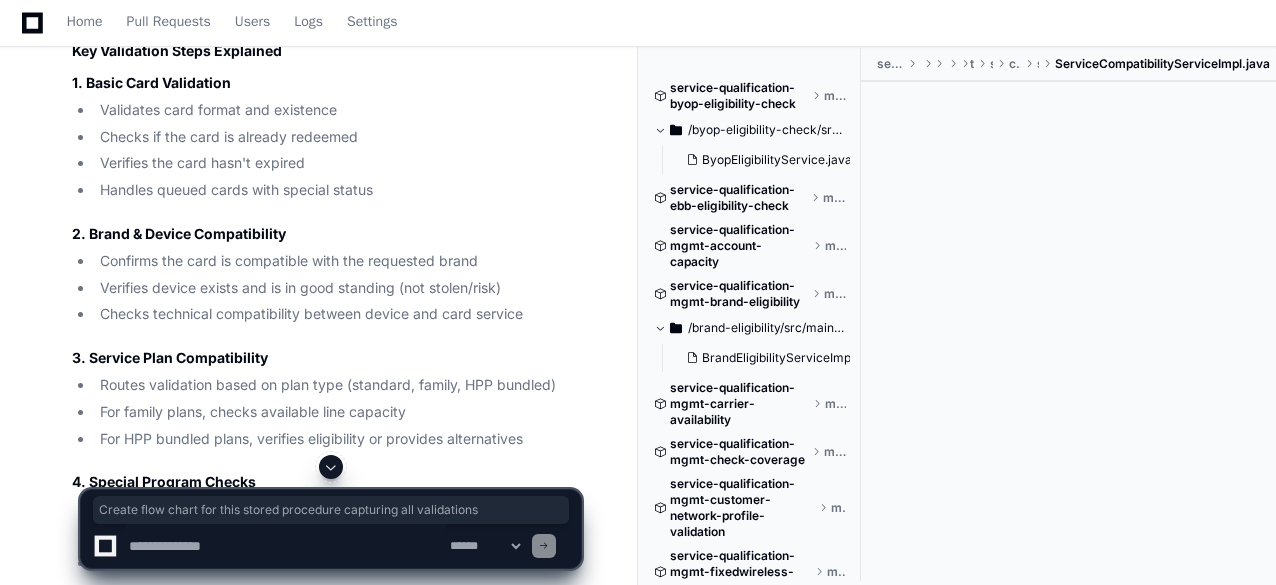 drag, startPoint x: 74, startPoint y: 95, endPoint x: 520, endPoint y: 106, distance: 446.13562 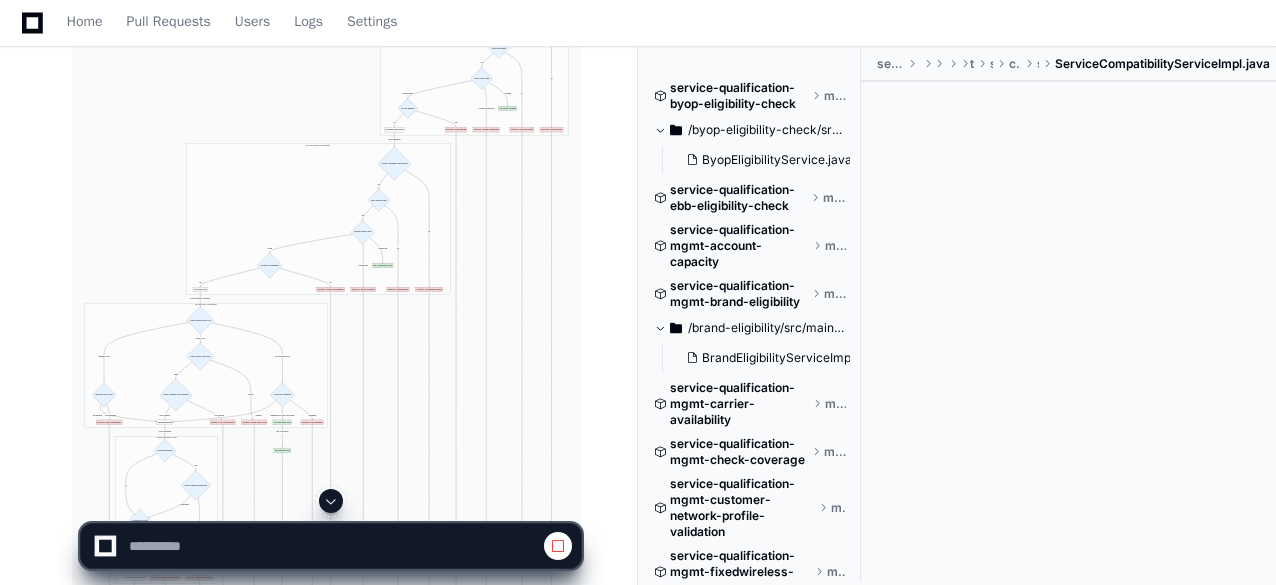 scroll, scrollTop: 0, scrollLeft: 0, axis: both 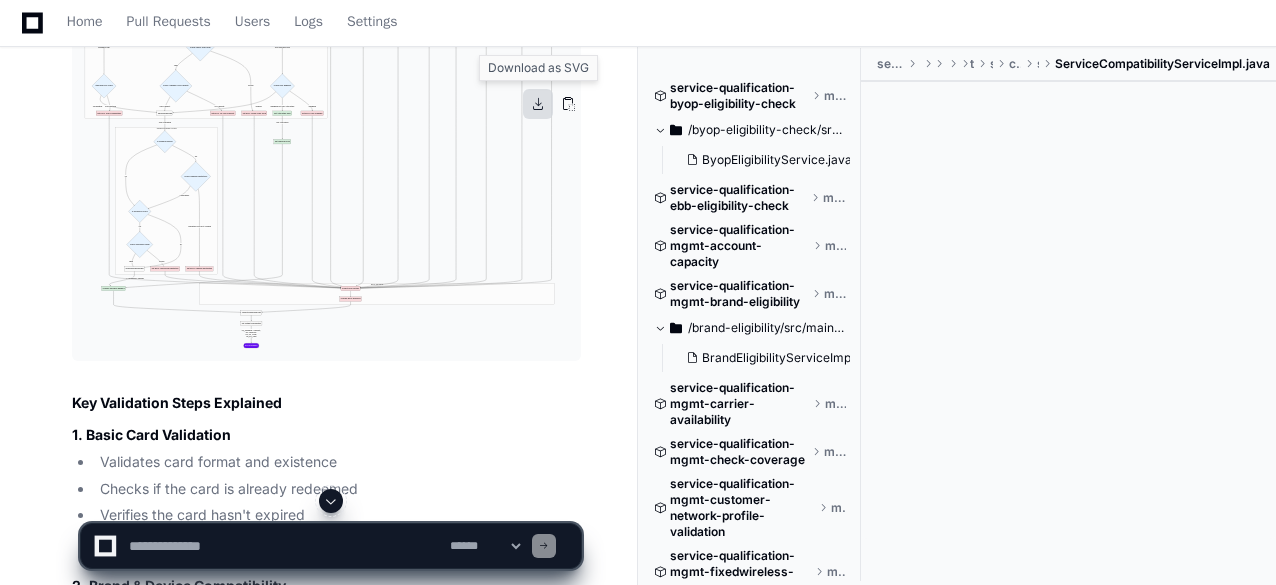click at bounding box center (538, 104) 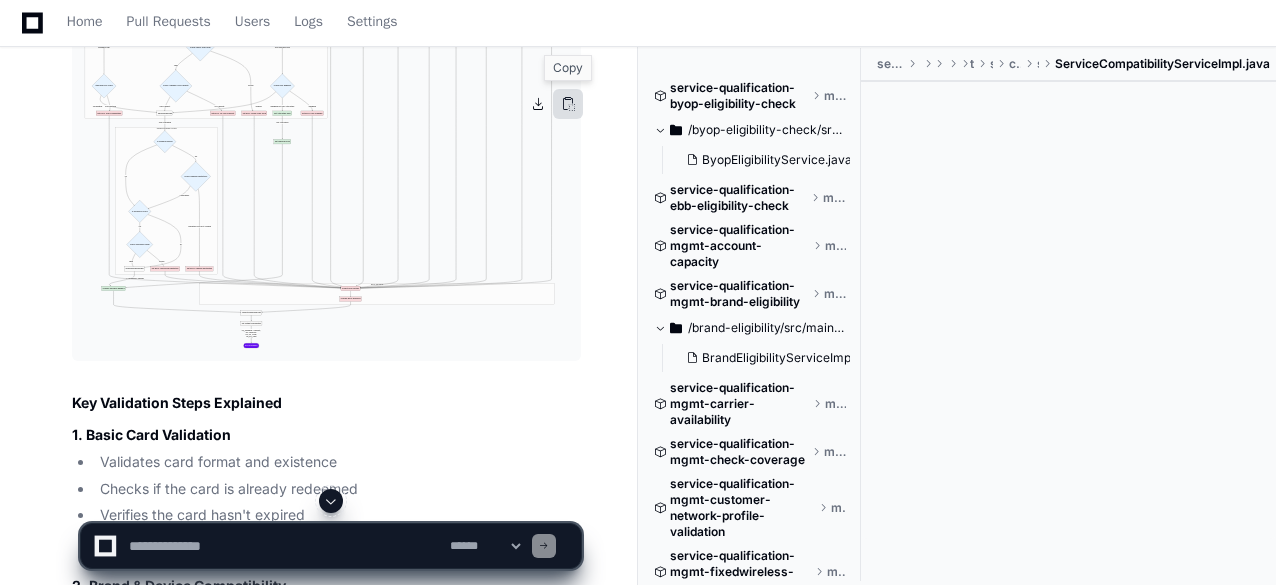 click at bounding box center [568, 104] 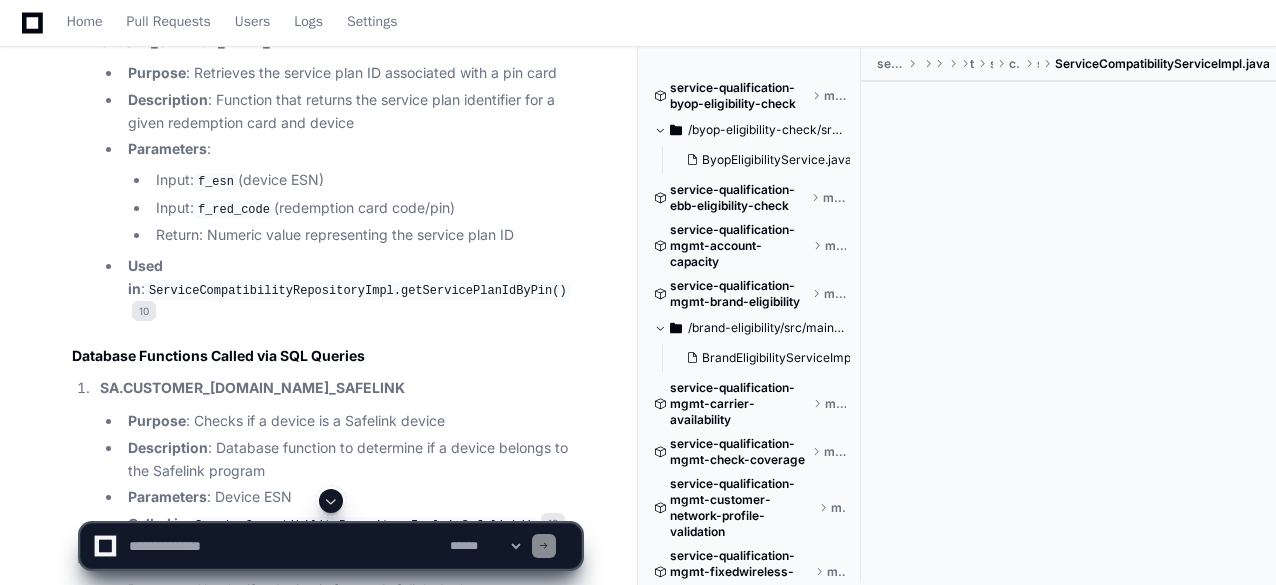 scroll, scrollTop: 13657, scrollLeft: 0, axis: vertical 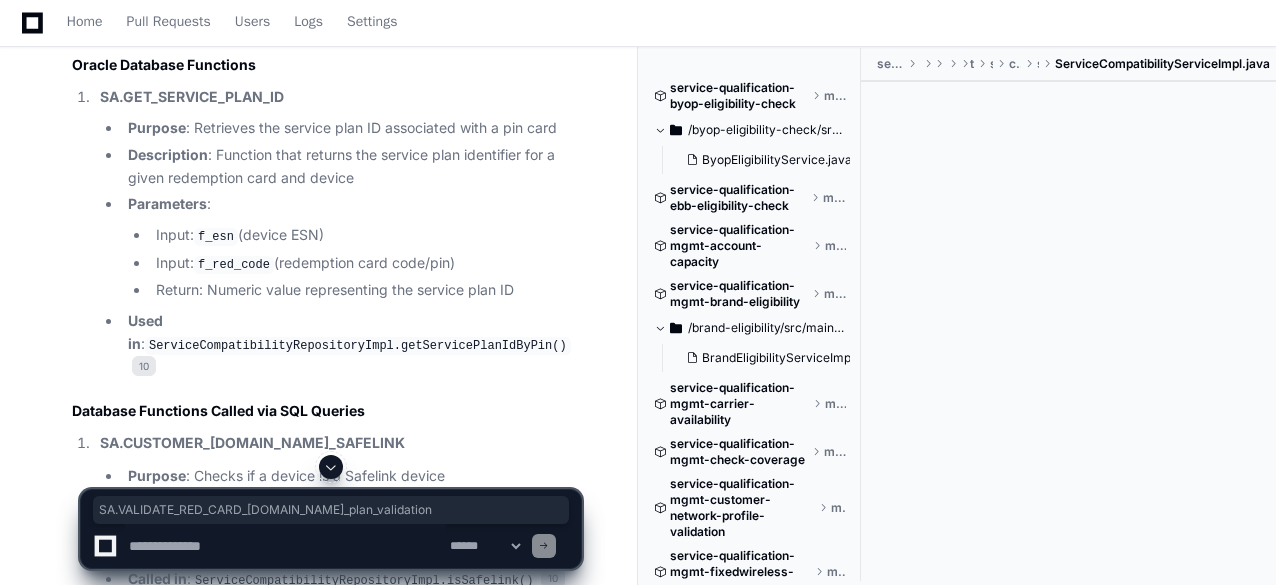 drag, startPoint x: 99, startPoint y: 145, endPoint x: 460, endPoint y: 152, distance: 361.06787 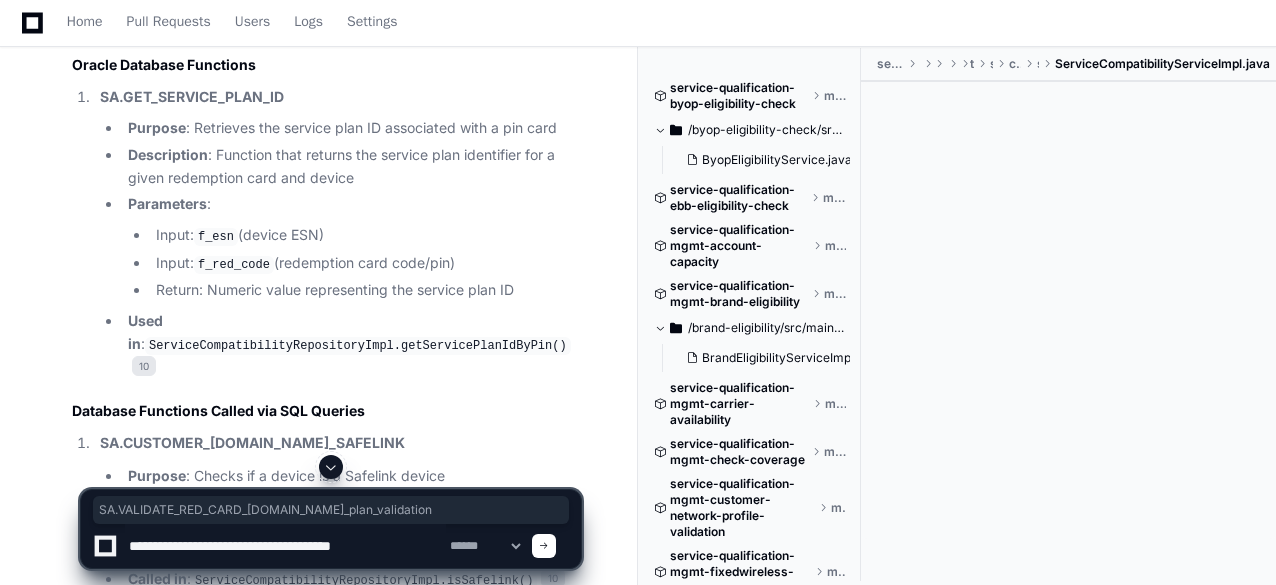 paste on "**********" 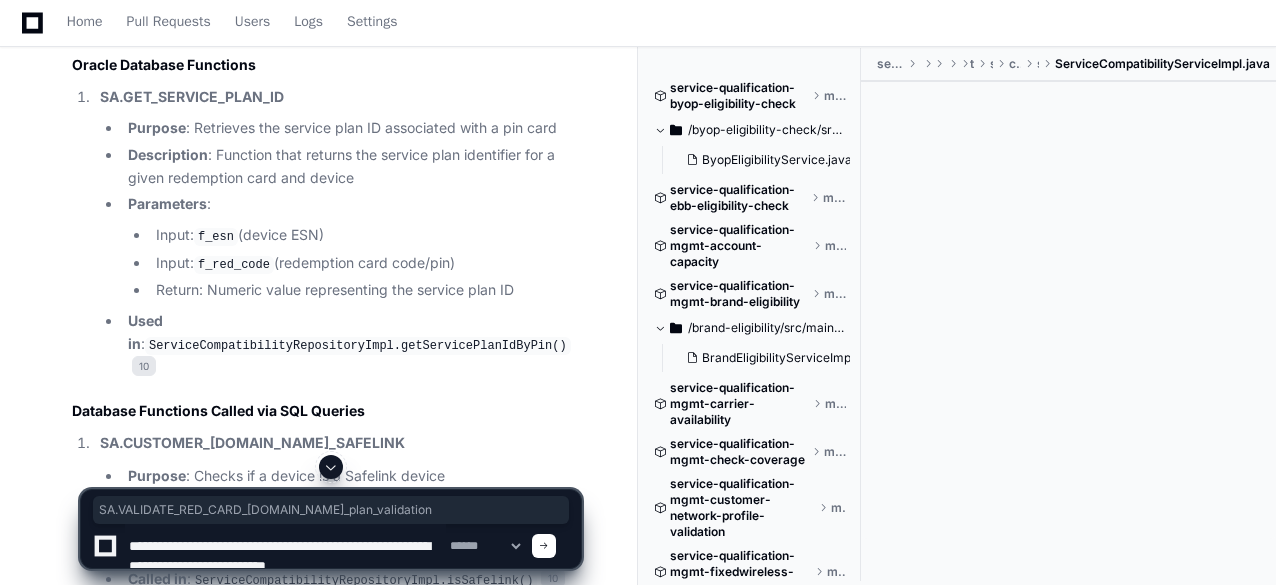 scroll, scrollTop: 6, scrollLeft: 0, axis: vertical 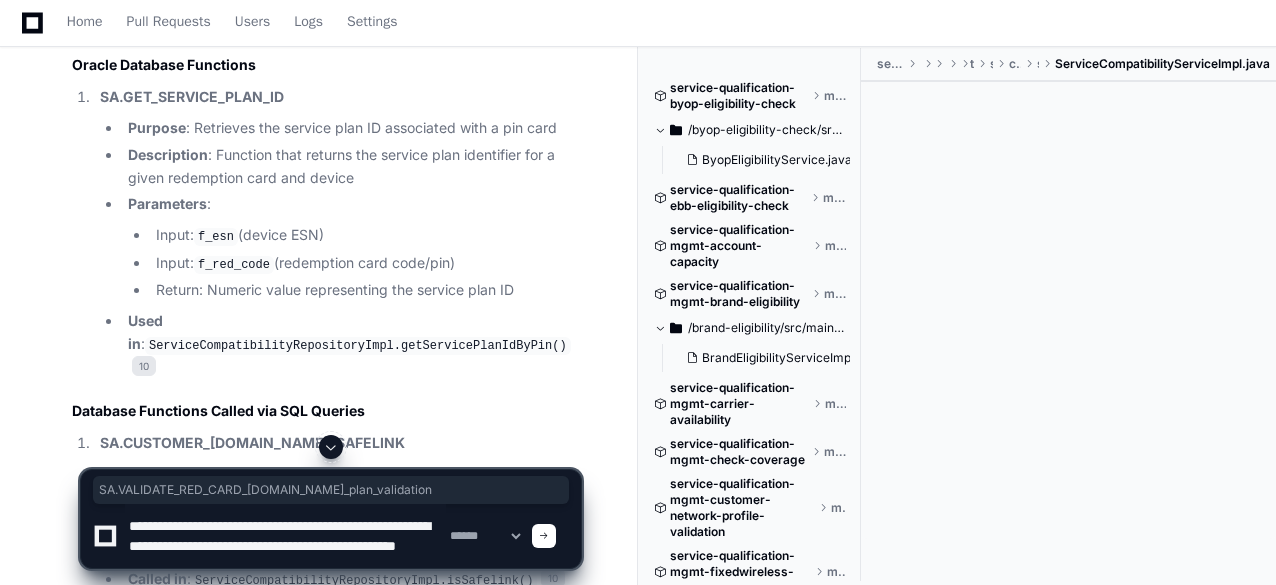 type on "**********" 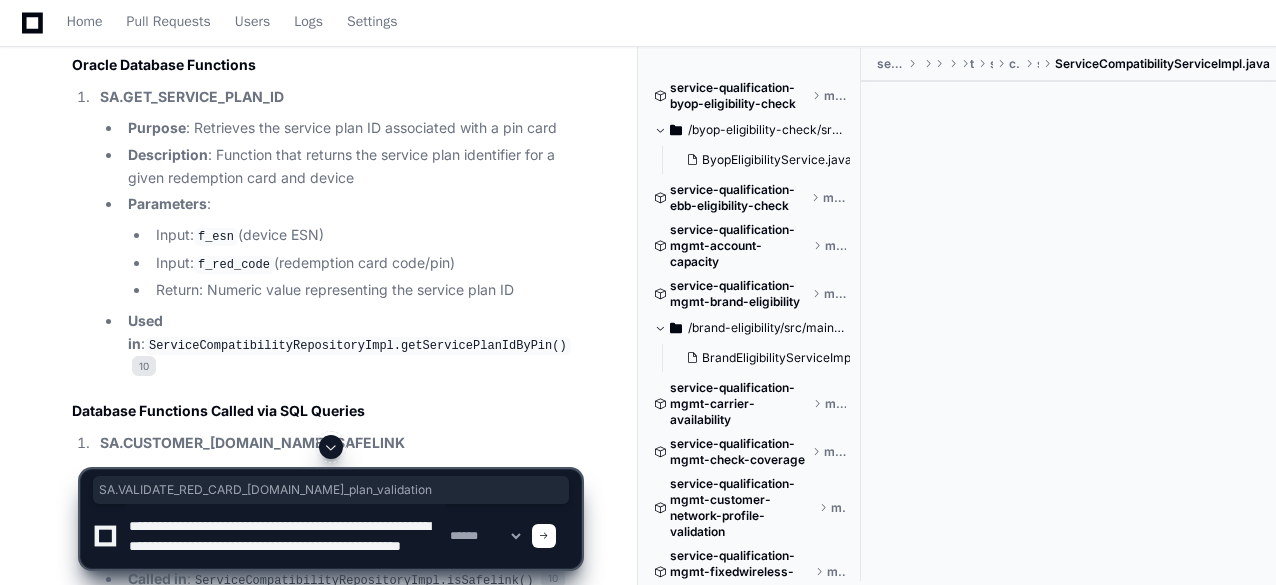 type 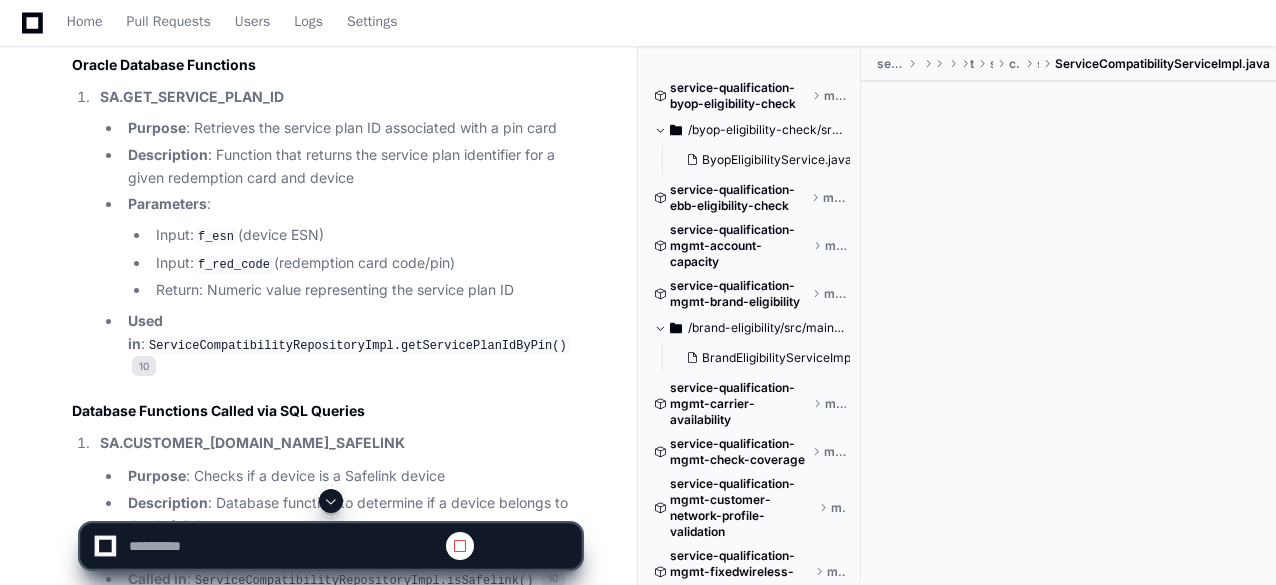 scroll, scrollTop: 0, scrollLeft: 0, axis: both 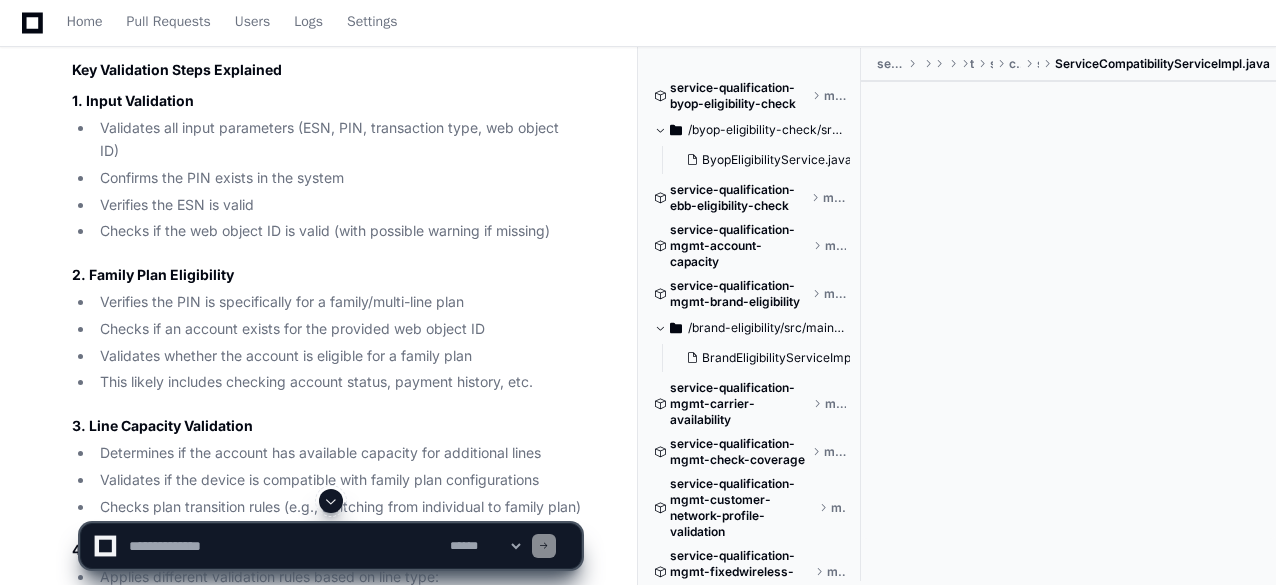 click on "Below is a comprehensive flowchart that captures the validation flow of the  family_plan_validation  stored procedure, which specifically handles family plan compatibility checks:" 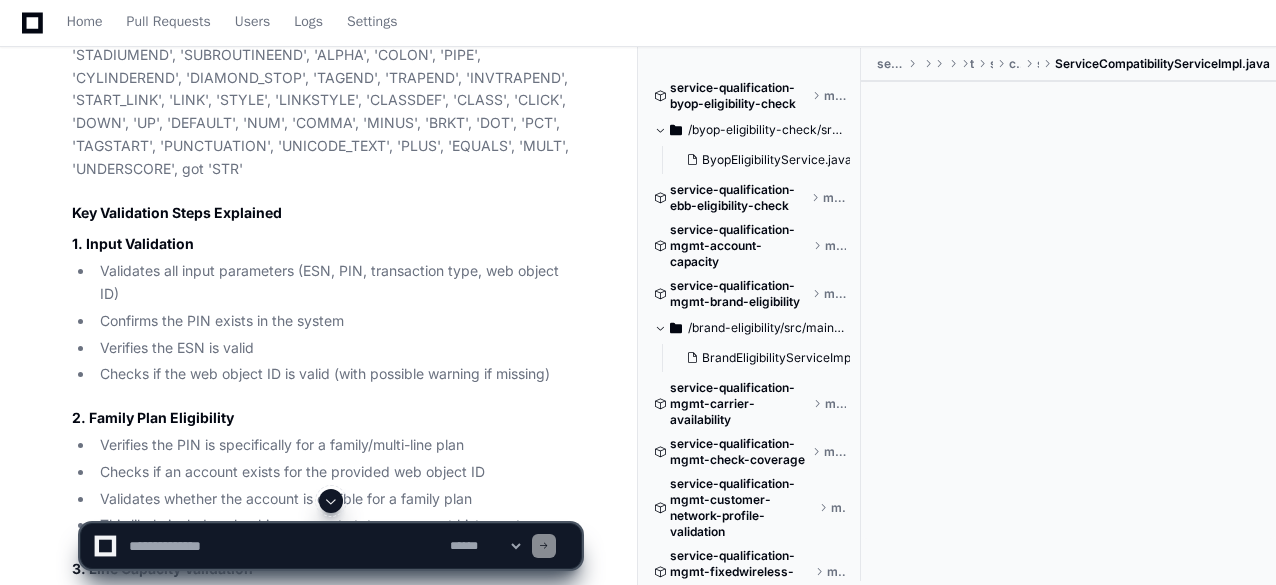 scroll, scrollTop: 21940, scrollLeft: 0, axis: vertical 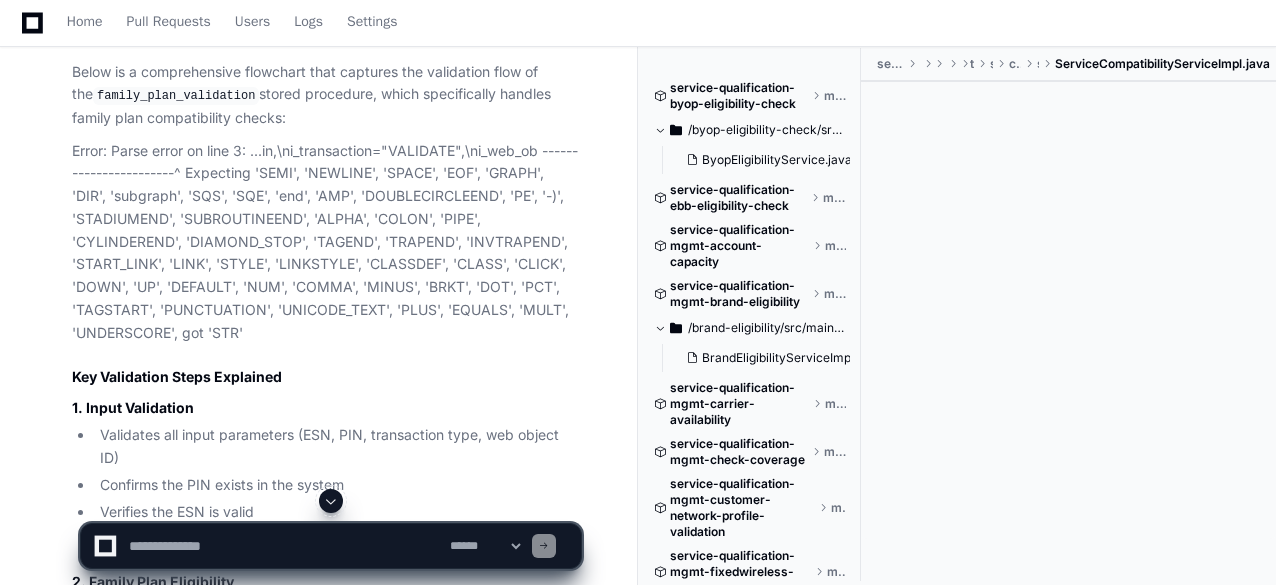 click on "Prepare flow chart for stored procedure SA.VALIDATE_RED_CARD_[DOMAIN_NAME]_plan_validation capturing all validations" 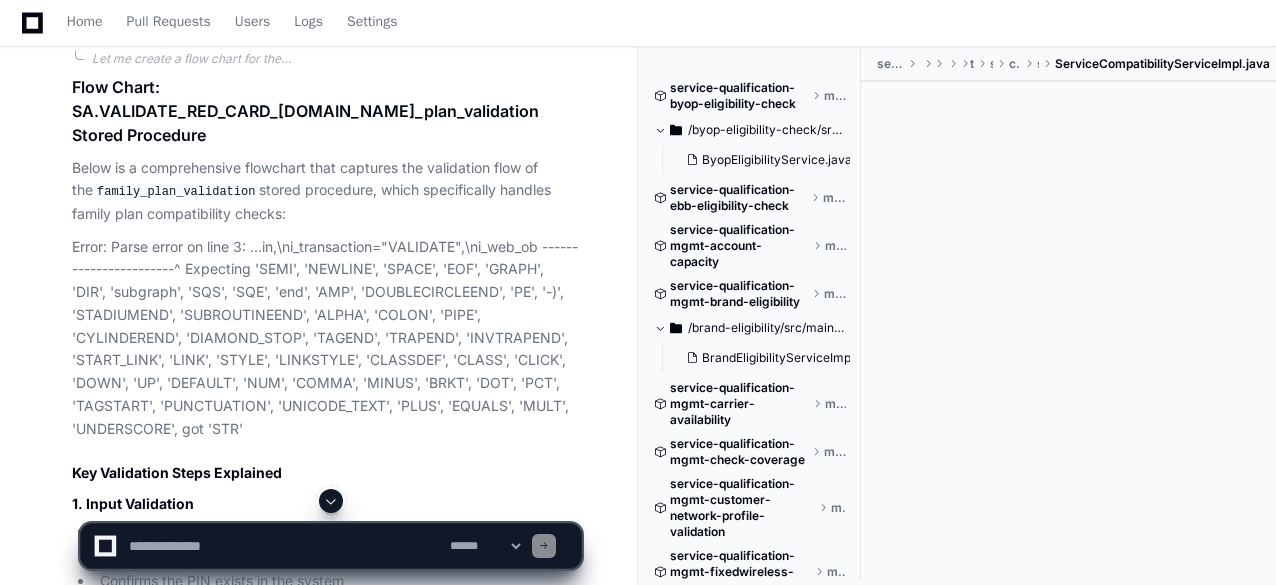 scroll, scrollTop: 22090, scrollLeft: 0, axis: vertical 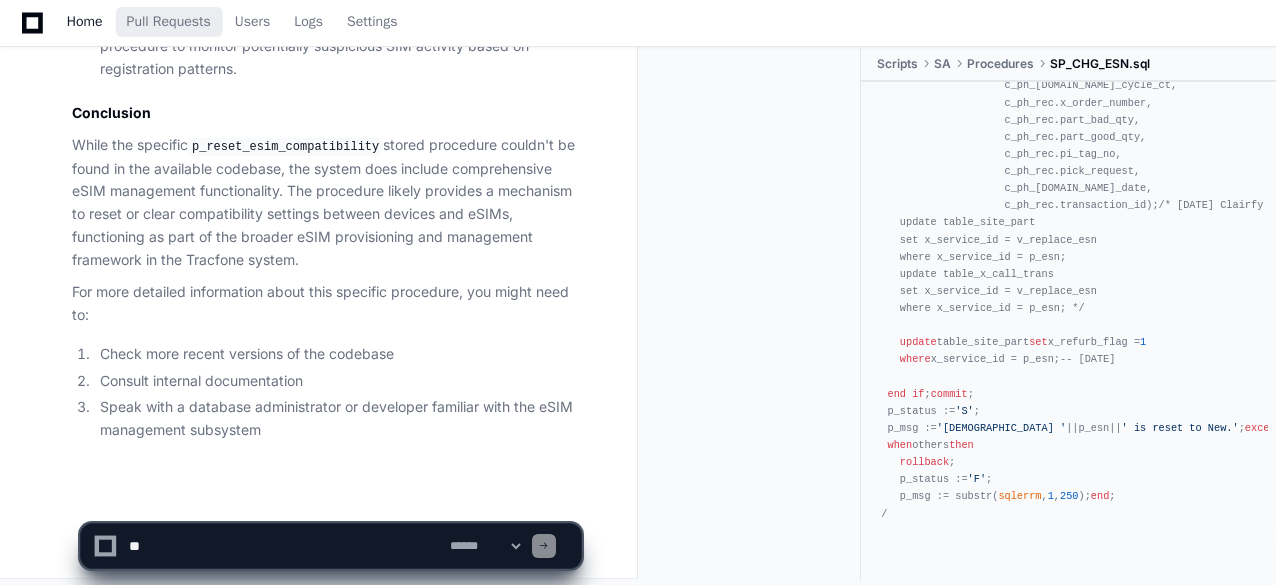 click on "Home" at bounding box center [85, 22] 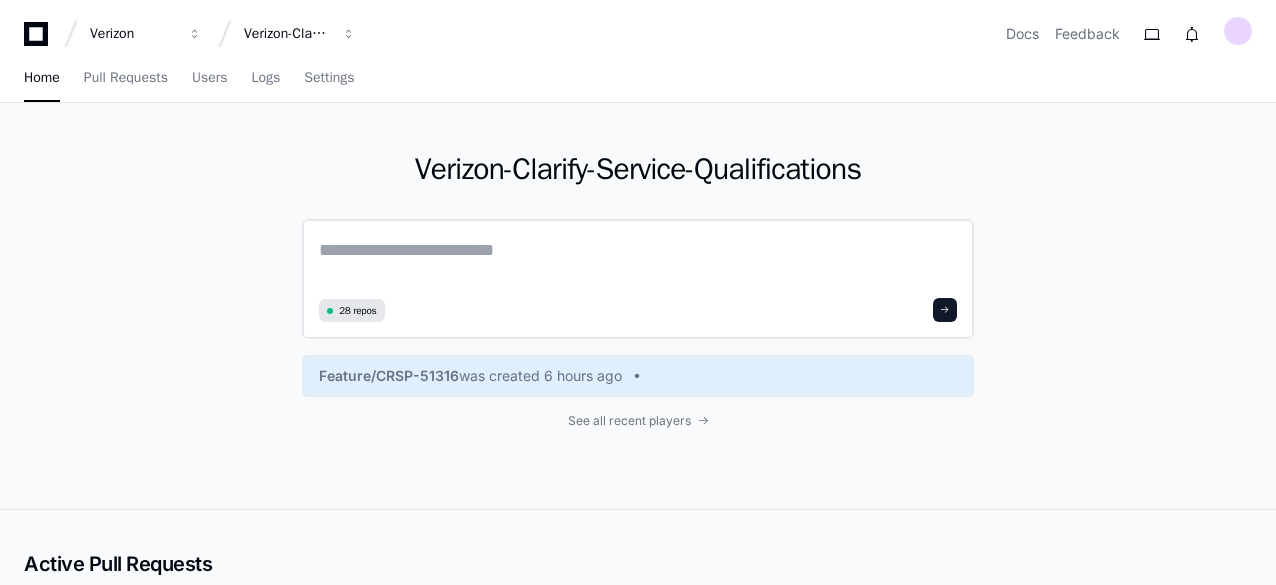 click 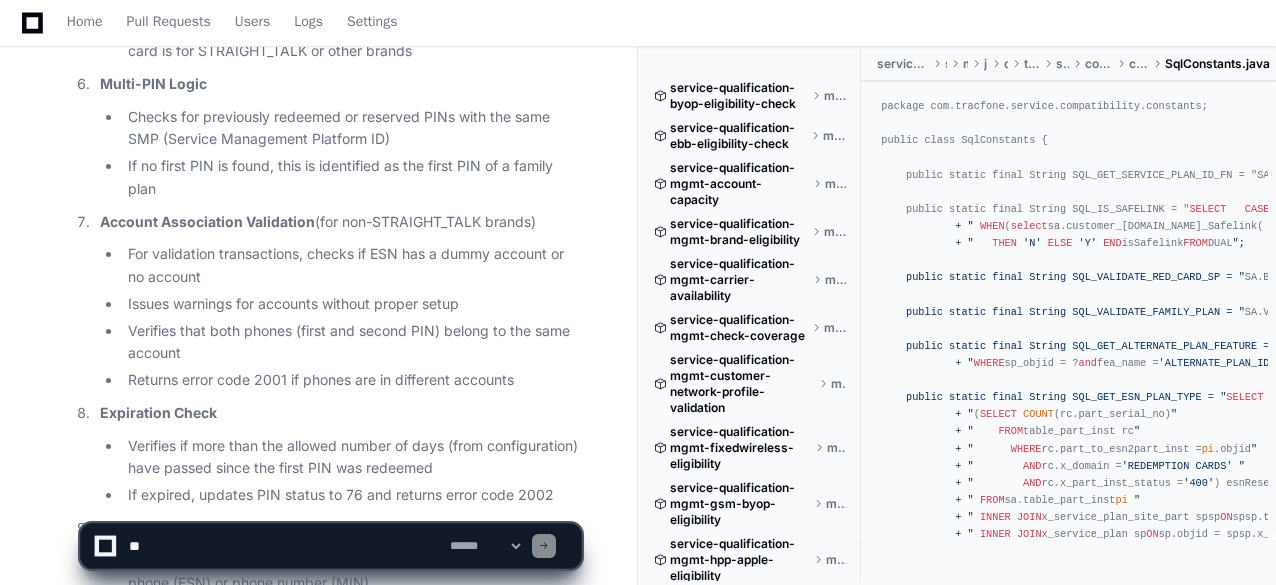 scroll, scrollTop: 2096, scrollLeft: 0, axis: vertical 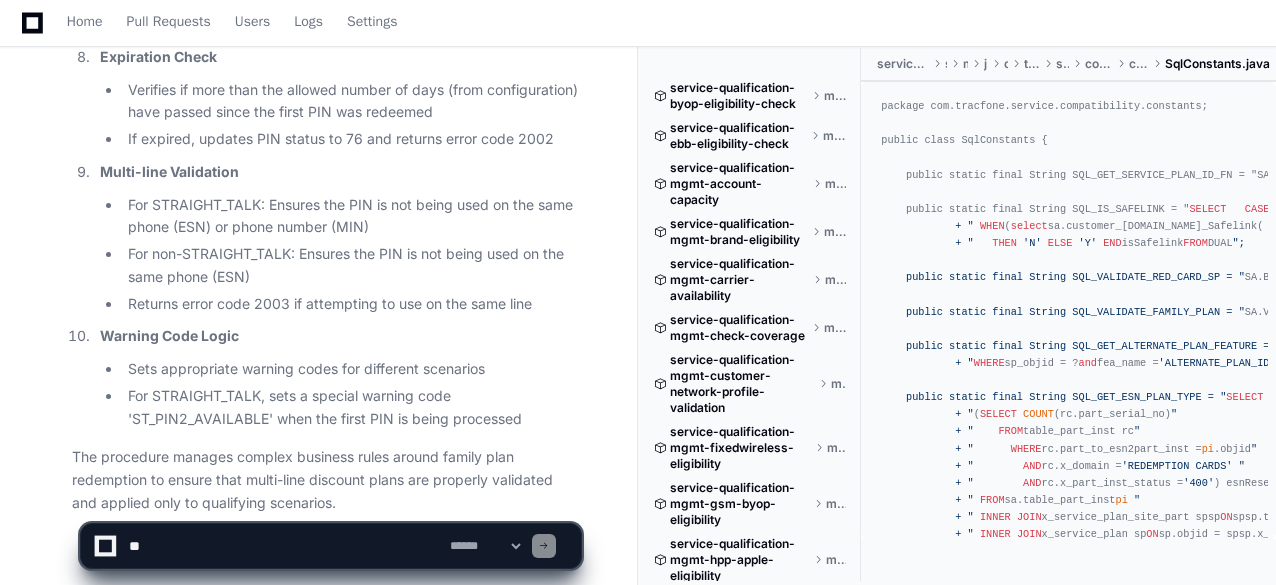 click 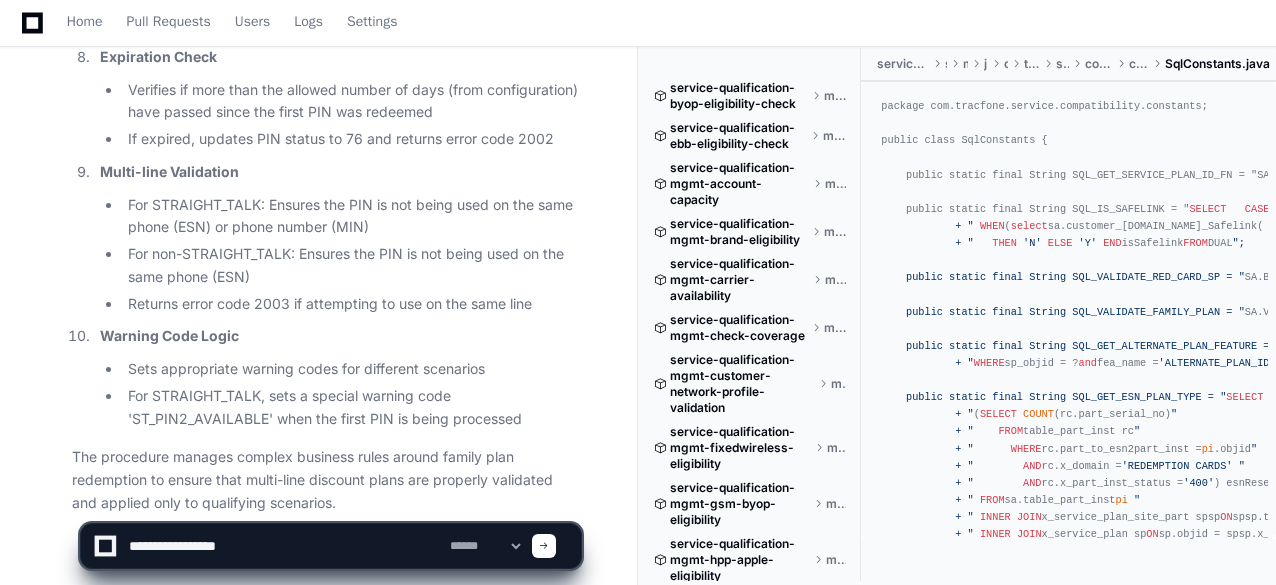 paste on "**********" 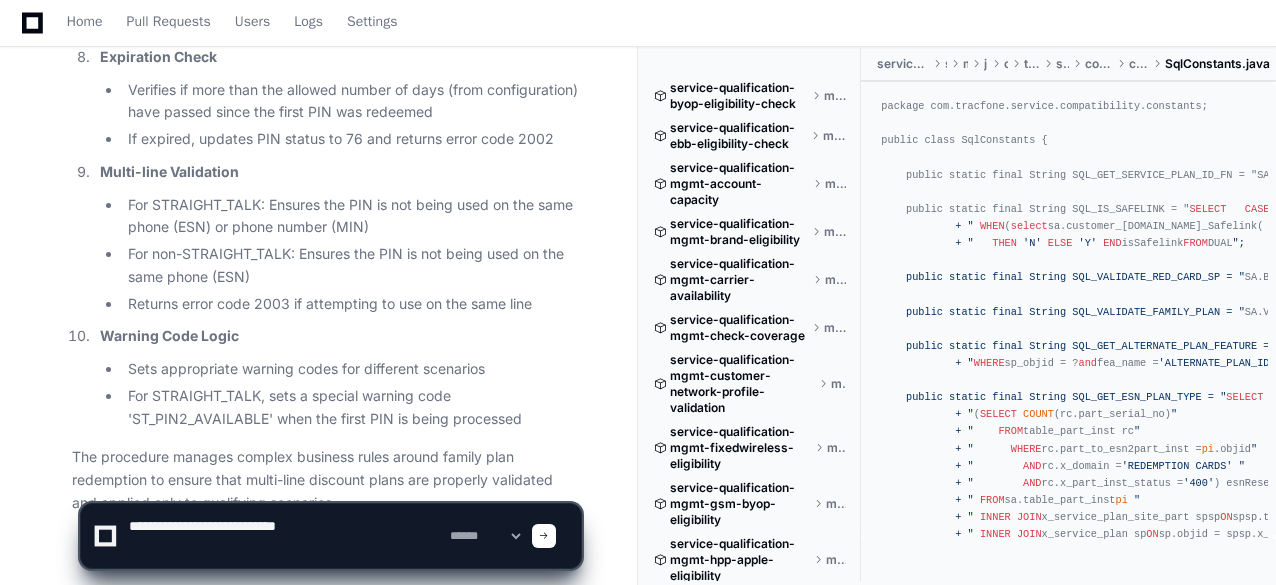 paste on "**********" 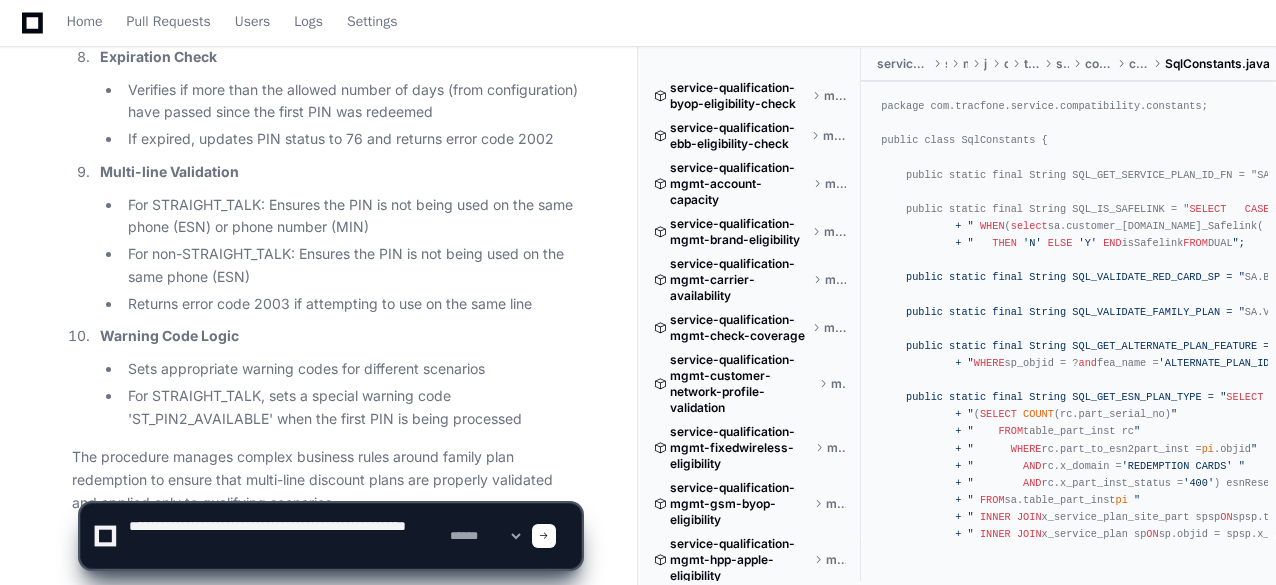 type 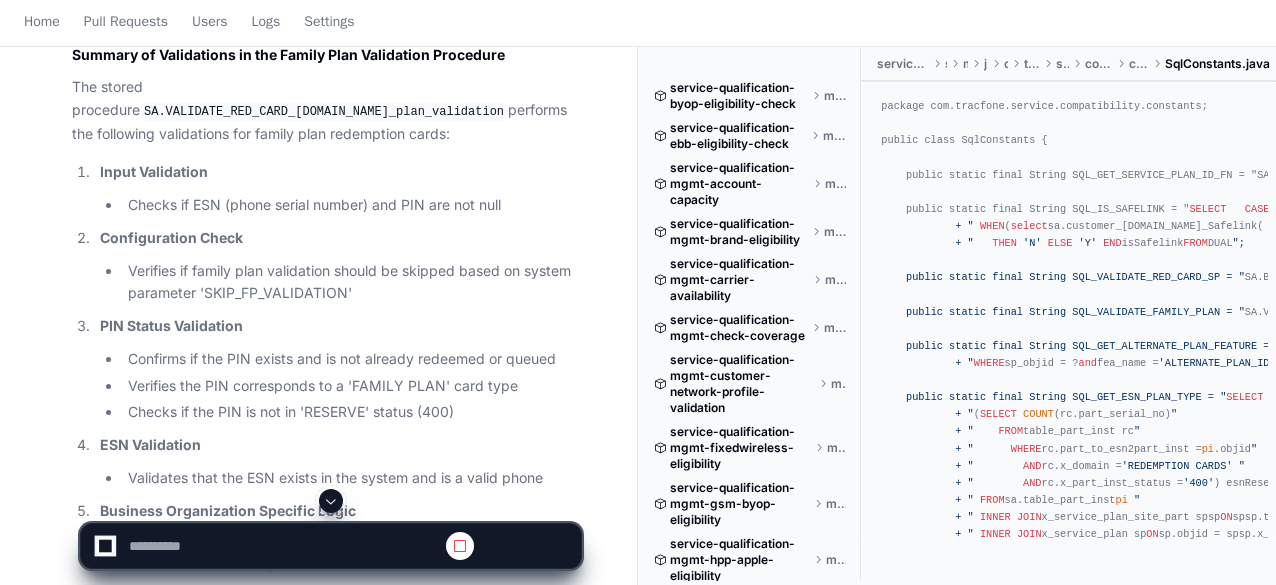 scroll, scrollTop: 0, scrollLeft: 0, axis: both 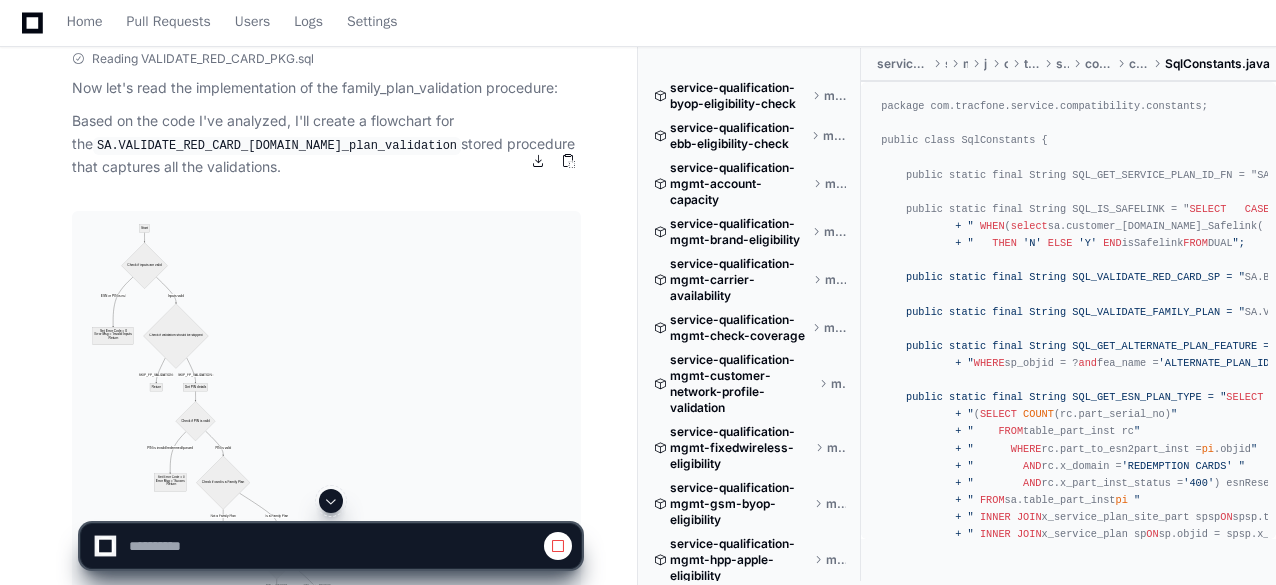 click at bounding box center [538, 161] 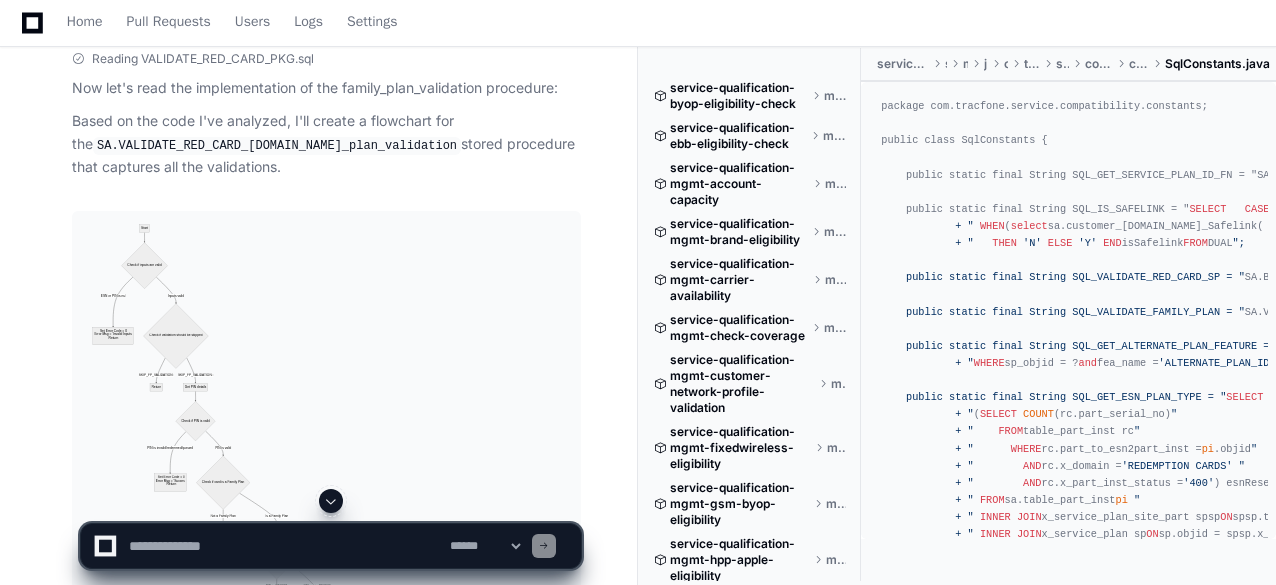 scroll, scrollTop: 870, scrollLeft: 0, axis: vertical 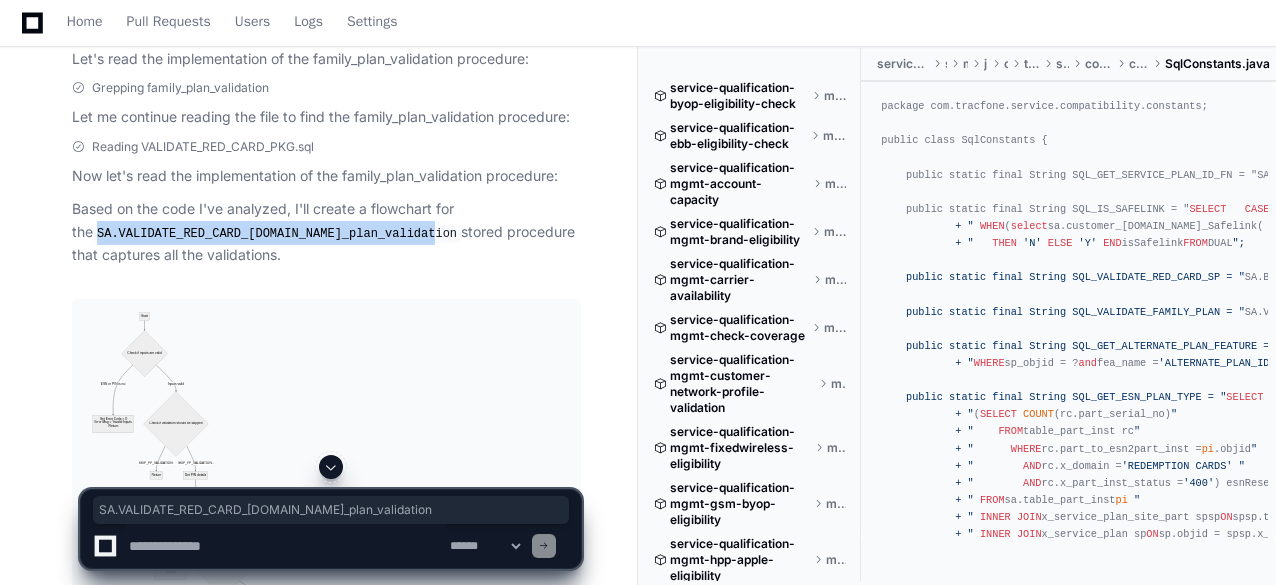 drag, startPoint x: 73, startPoint y: 169, endPoint x: 386, endPoint y: 169, distance: 313 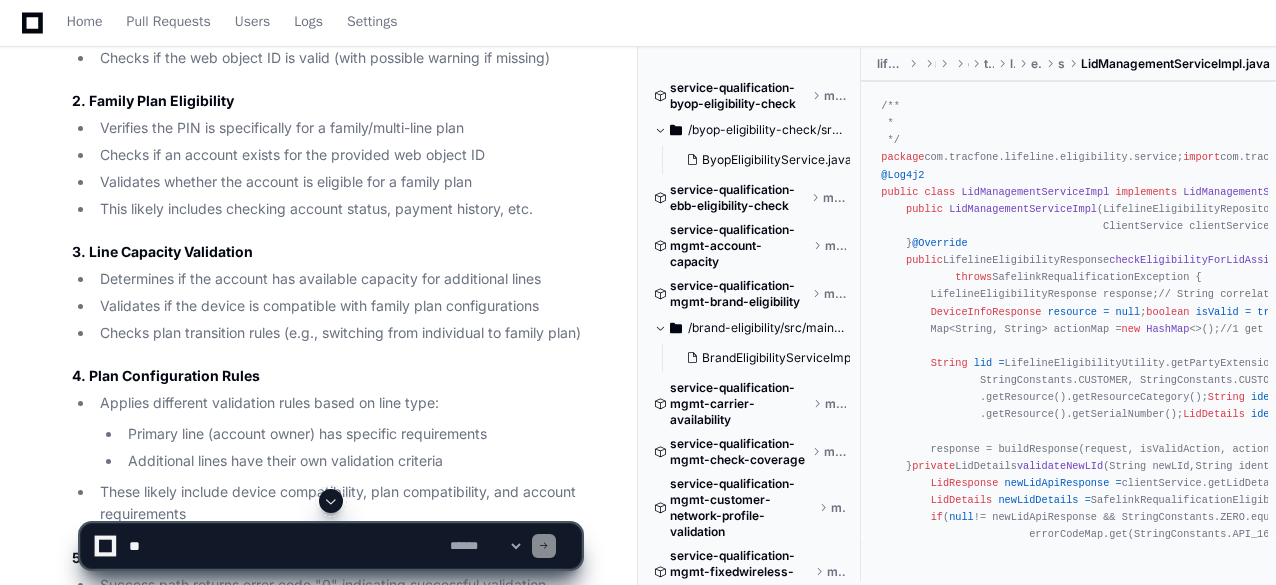 scroll, scrollTop: 22243, scrollLeft: 0, axis: vertical 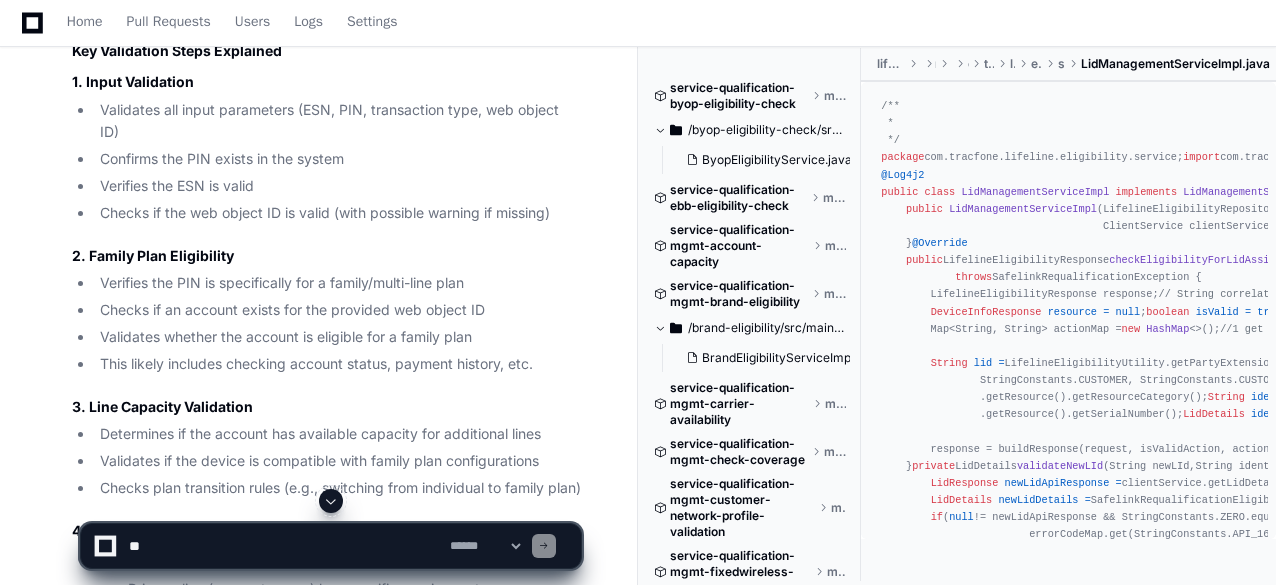 click on "Error: Parse error on line 3:
...in,\ni_transaction="VALIDATE",\ni_web_ob
-----------------------^
Expecting 'SEMI', 'NEWLINE', 'SPACE', 'EOF', 'GRAPH', 'DIR', 'subgraph', 'SQS', 'SQE', 'end', 'AMP', 'DOUBLECIRCLEEND', 'PE', '-)', 'STADIUMEND', 'SUBROUTINEEND', 'ALPHA', 'COLON', 'PIPE', 'CYLINDEREND', 'DIAMOND_STOP', 'TAGEND', 'TRAPEND', 'INVTRAPEND', 'START_LINK', 'LINK', 'STYLE', 'LINKSTYLE', 'CLASSDEF', 'CLASS', 'CLICK', 'DOWN', 'UP', 'DEFAULT', 'NUM', 'COMMA', 'MINUS', 'BRKT', 'DOT', 'PCT', 'TAGSTART', 'PUNCTUATION', 'UNICODE_TEXT', 'PLUS', 'EQUALS', 'MULT', 'UNDERSCORE', got 'STR'" 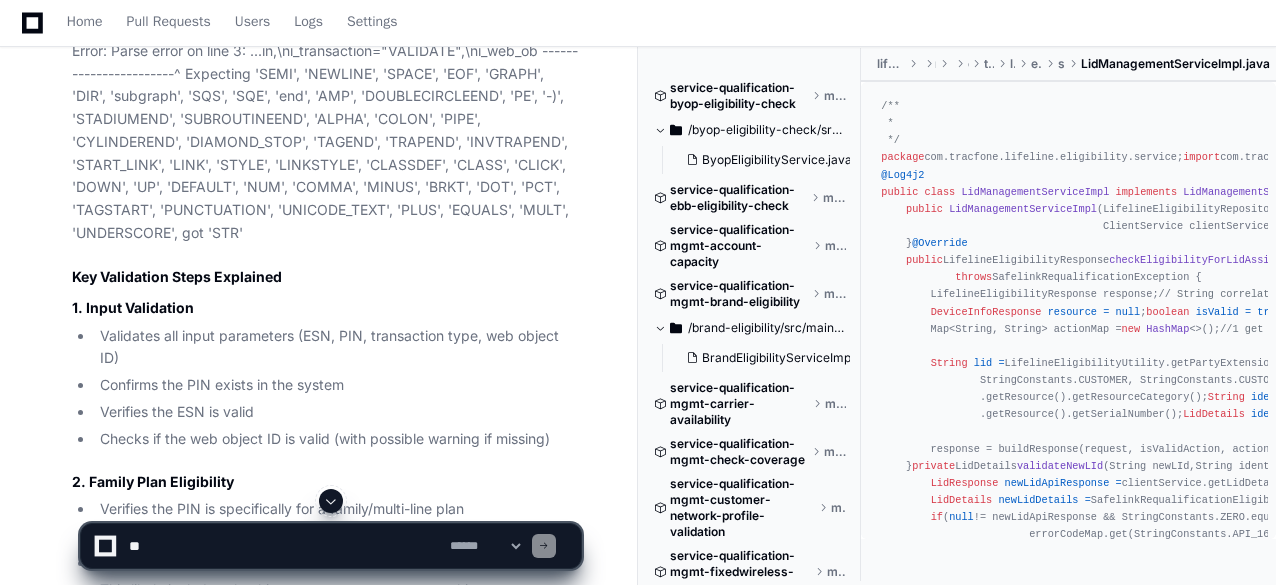 scroll, scrollTop: 21914, scrollLeft: 0, axis: vertical 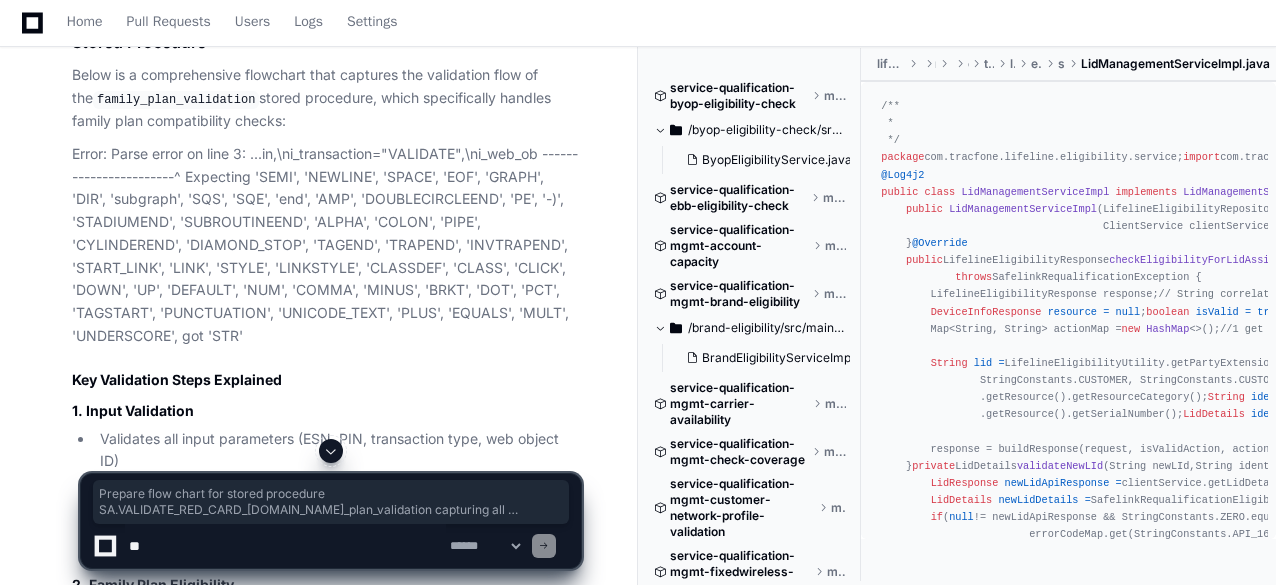 drag, startPoint x: 72, startPoint y: 247, endPoint x: 577, endPoint y: 265, distance: 505.32068 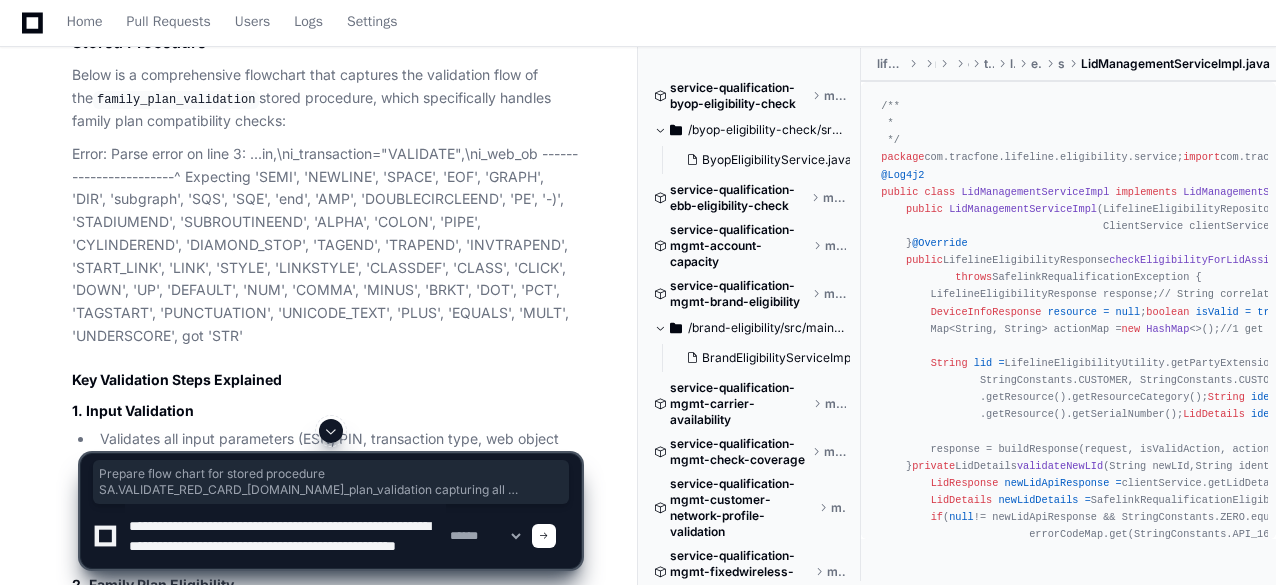 scroll, scrollTop: 6, scrollLeft: 0, axis: vertical 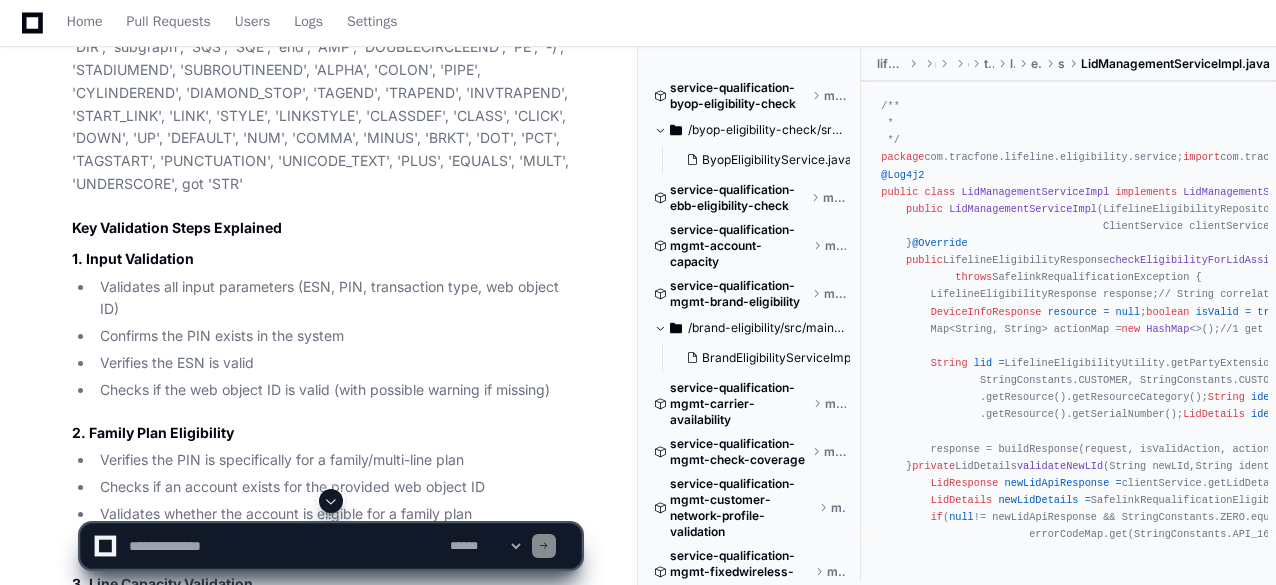 click on "Error: Parse error on line 3:
...in,\ni_transaction="VALIDATE",\ni_web_ob
-----------------------^
Expecting 'SEMI', 'NEWLINE', 'SPACE', 'EOF', 'GRAPH', 'DIR', 'subgraph', 'SQS', 'SQE', 'end', 'AMP', 'DOUBLECIRCLEEND', 'PE', '-)', 'STADIUMEND', 'SUBROUTINEEND', 'ALPHA', 'COLON', 'PIPE', 'CYLINDEREND', 'DIAMOND_STOP', 'TAGEND', 'TRAPEND', 'INVTRAPEND', 'START_LINK', 'LINK', 'STYLE', 'LINKSTYLE', 'CLASSDEF', 'CLASS', 'CLICK', 'DOWN', 'UP', 'DEFAULT', 'NUM', 'COMMA', 'MINUS', 'BRKT', 'DOT', 'PCT', 'TAGSTART', 'PUNCTUATION', 'UNICODE_TEXT', 'PLUS', 'EQUALS', 'MULT', 'UNDERSCORE', got 'STR'" 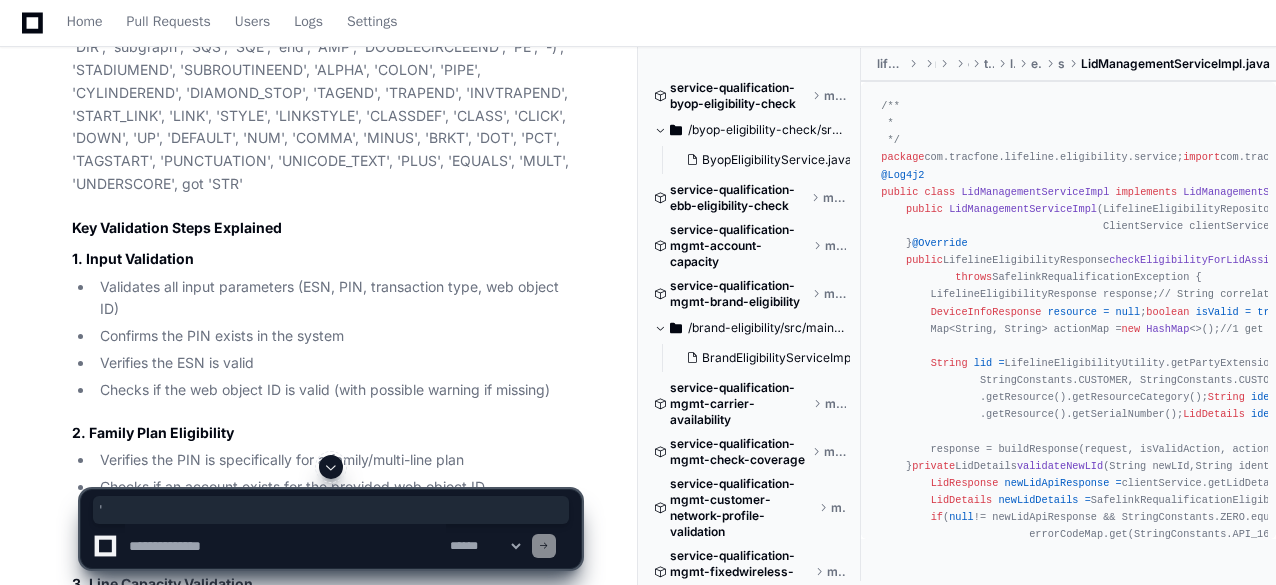 click on "Service Compatibility Qualification Details  Created by  @ [PERSON_NAME].betageri  5 hours ago   [PERSON_NAME].betageri 5 hours ago Explain about service compatability service qualification in detail
PlayerZero 5 hours ago Thinking service-qualification-mgmt-service-compatibility 1 service-qualification-mgmt-carrier-availability 2 service-qualification-mgmt-validate-byop 3 service-qualification-mgmt-brand-eligibility 4 service-qualification-mgmt-fixedwireless-eligibility 5 Service Compatibility Service Qualification
Service Compatibility Service Qualification is a critical system within Tracfone's telecommunications infrastructure designed to validate whether specific services, devices, and plans are compatible before activation or modification. Let me explain this comprehensive system in detail.
Core Purpose and Architecture
1
Key Components
1. Multi-Brand Support
1 .
2. Validation Types
Several validation mechanisms are employed:
2" 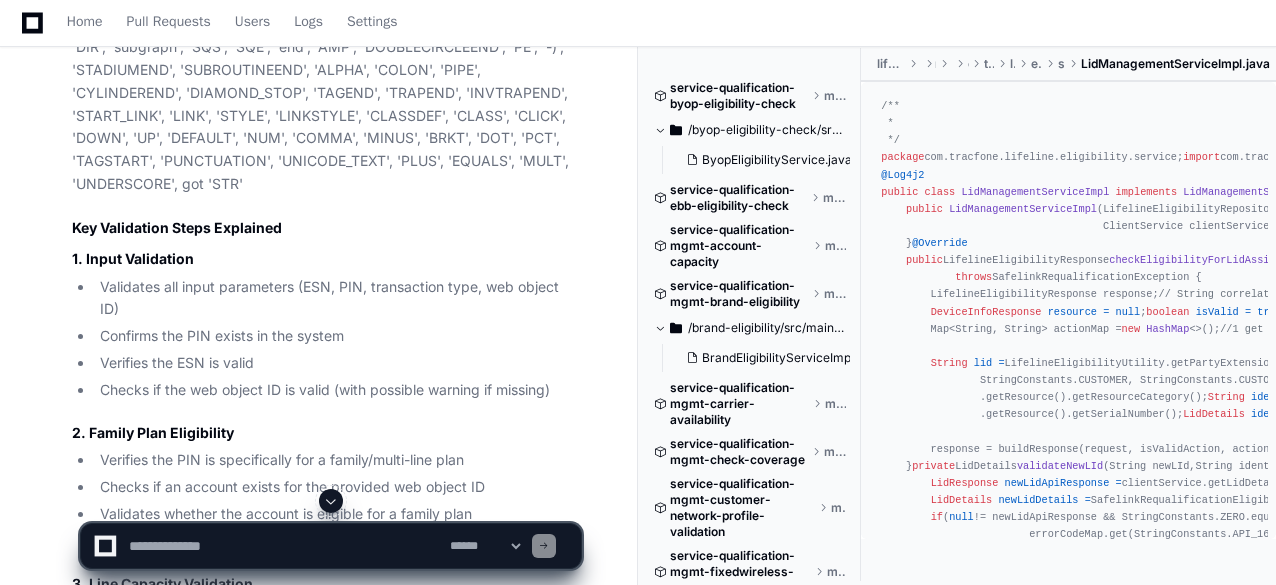 click on "Service Compatibility Qualification Details  Created by  @ [PERSON_NAME].betageri  5 hours ago   [PERSON_NAME].betageri 5 hours ago Explain about service compatability service qualification in detail
PlayerZero 5 hours ago Thinking service-qualification-mgmt-service-compatibility 1 service-qualification-mgmt-carrier-availability 2 service-qualification-mgmt-validate-byop 3 service-qualification-mgmt-brand-eligibility 4 service-qualification-mgmt-fixedwireless-eligibility 5 Service Compatibility Service Qualification
Service Compatibility Service Qualification is a critical system within Tracfone's telecommunications infrastructure designed to validate whether specific services, devices, and plans are compatible before activation or modification. Let me explain this comprehensive system in detail.
Core Purpose and Architecture
1
Key Components
1. Multi-Brand Support
1 .
2. Validation Types
Several validation mechanisms are employed:
2" 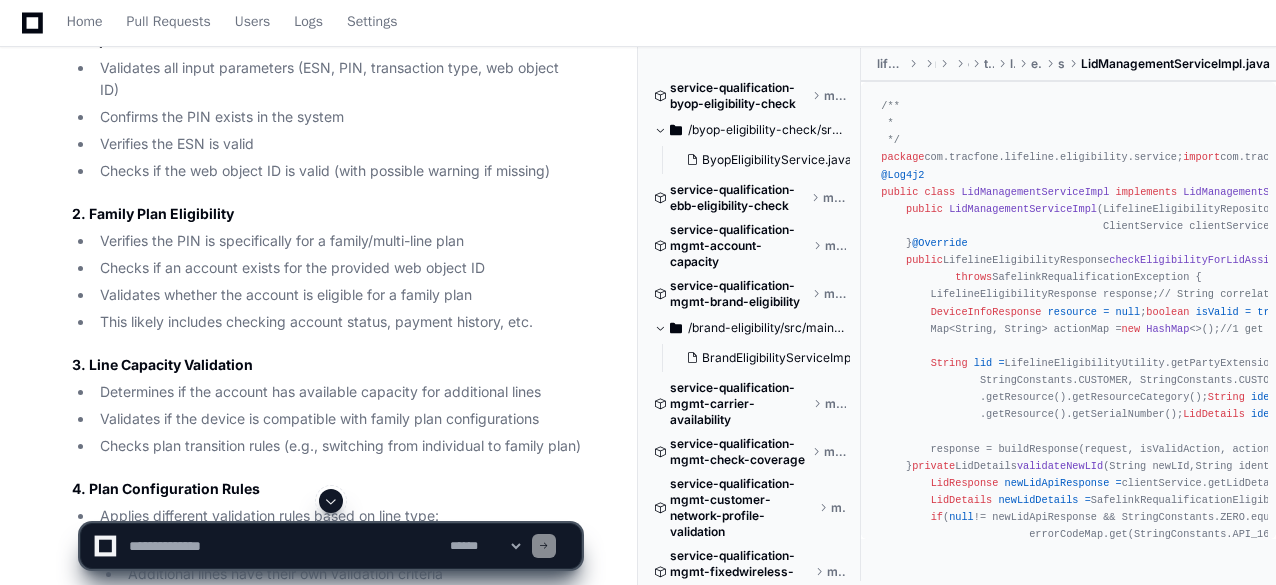 click on "Error: Parse error on line 3:
...in,\ni_transaction="VALIDATE",\ni_web_ob
-----------------------^
Expecting 'SEMI', 'NEWLINE', 'SPACE', 'EOF', 'GRAPH', 'DIR', 'subgraph', 'SQS', 'SQE', 'end', 'AMP', 'DOUBLECIRCLEEND', 'PE', '-)', 'STADIUMEND', 'SUBROUTINEEND', 'ALPHA', 'COLON', 'PIPE', 'CYLINDEREND', 'DIAMOND_STOP', 'TAGEND', 'TRAPEND', 'INVTRAPEND', 'START_LINK', 'LINK', 'STYLE', 'LINKSTYLE', 'CLASSDEF', 'CLASS', 'CLICK', 'DOWN', 'UP', 'DEFAULT', 'NUM', 'COMMA', 'MINUS', 'BRKT', 'DOT', 'PCT', 'TAGSTART', 'PUNCTUATION', 'UNICODE_TEXT', 'PLUS', 'EQUALS', 'MULT', 'UNDERSCORE', got 'STR'" 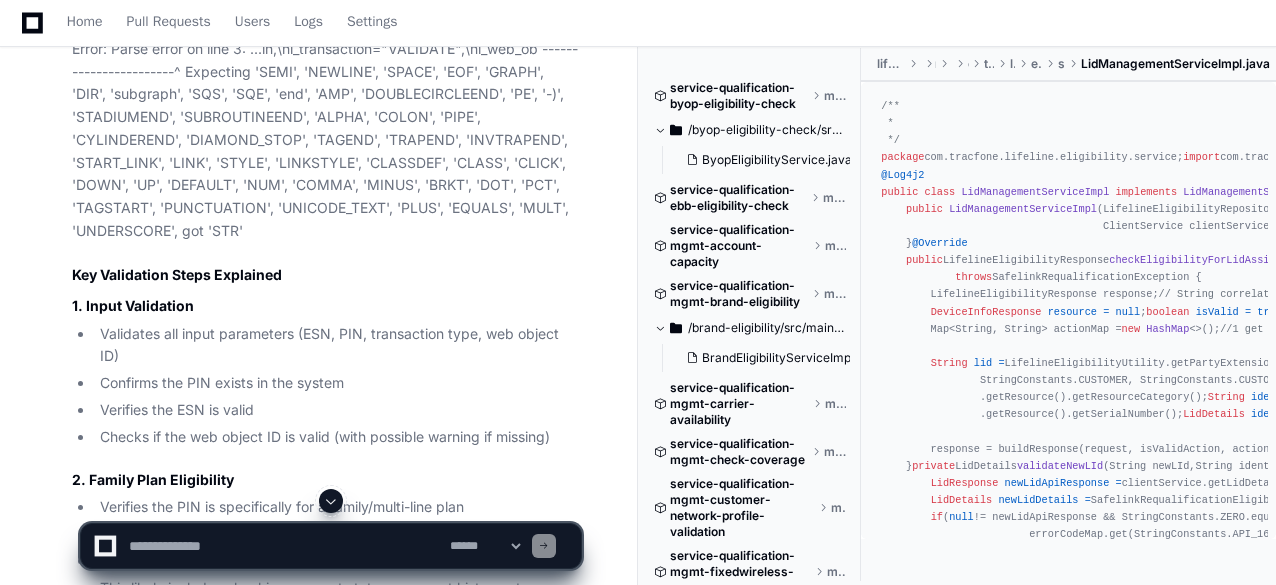 scroll, scrollTop: 21938, scrollLeft: 0, axis: vertical 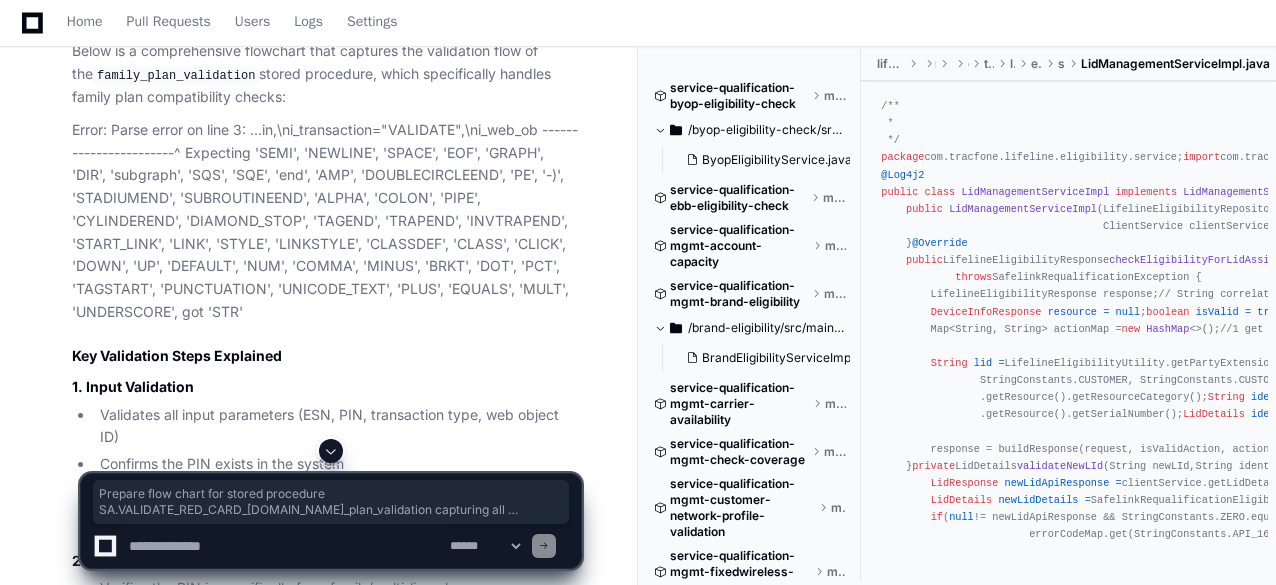 drag, startPoint x: 72, startPoint y: 223, endPoint x: 580, endPoint y: 245, distance: 508.47617 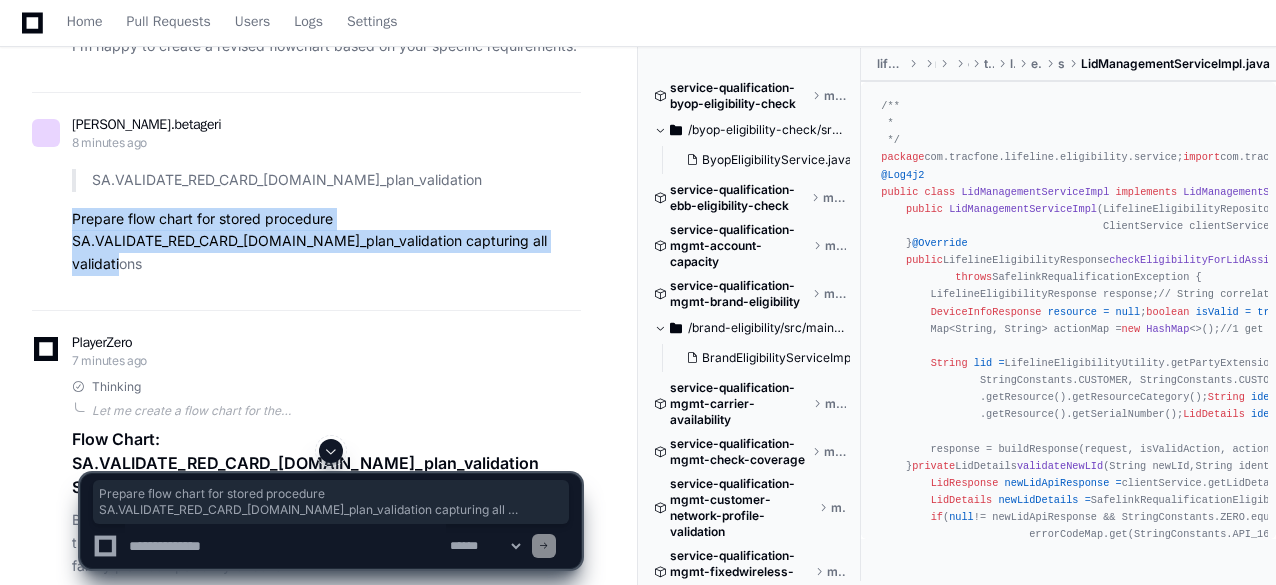 scroll, scrollTop: 21575, scrollLeft: 0, axis: vertical 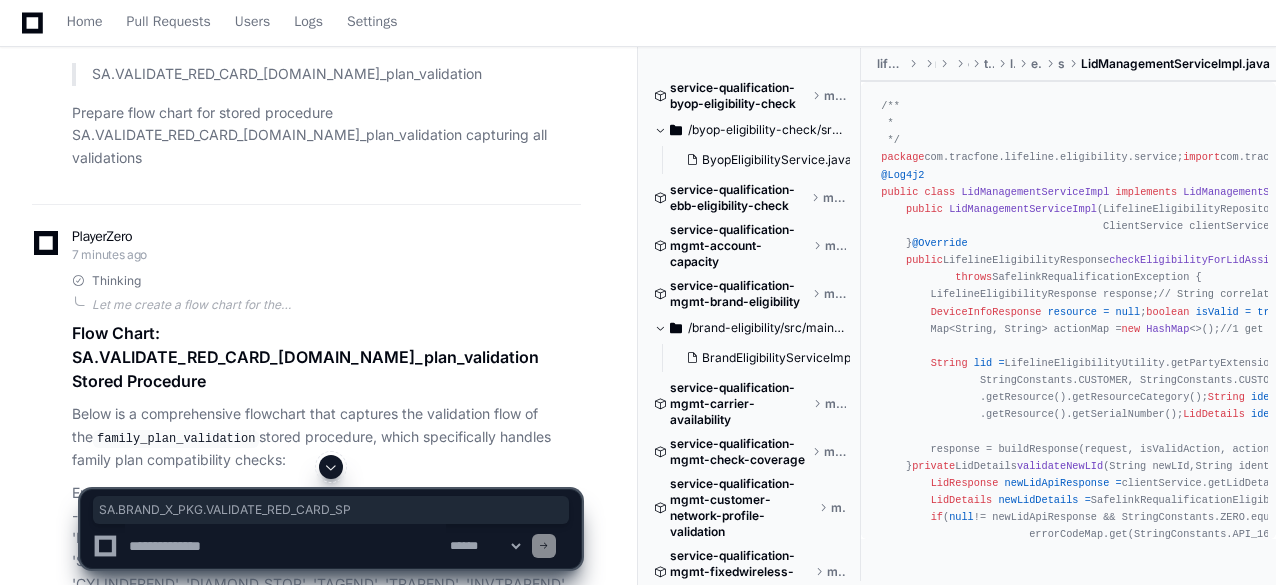drag, startPoint x: 117, startPoint y: 225, endPoint x: 408, endPoint y: 225, distance: 291 